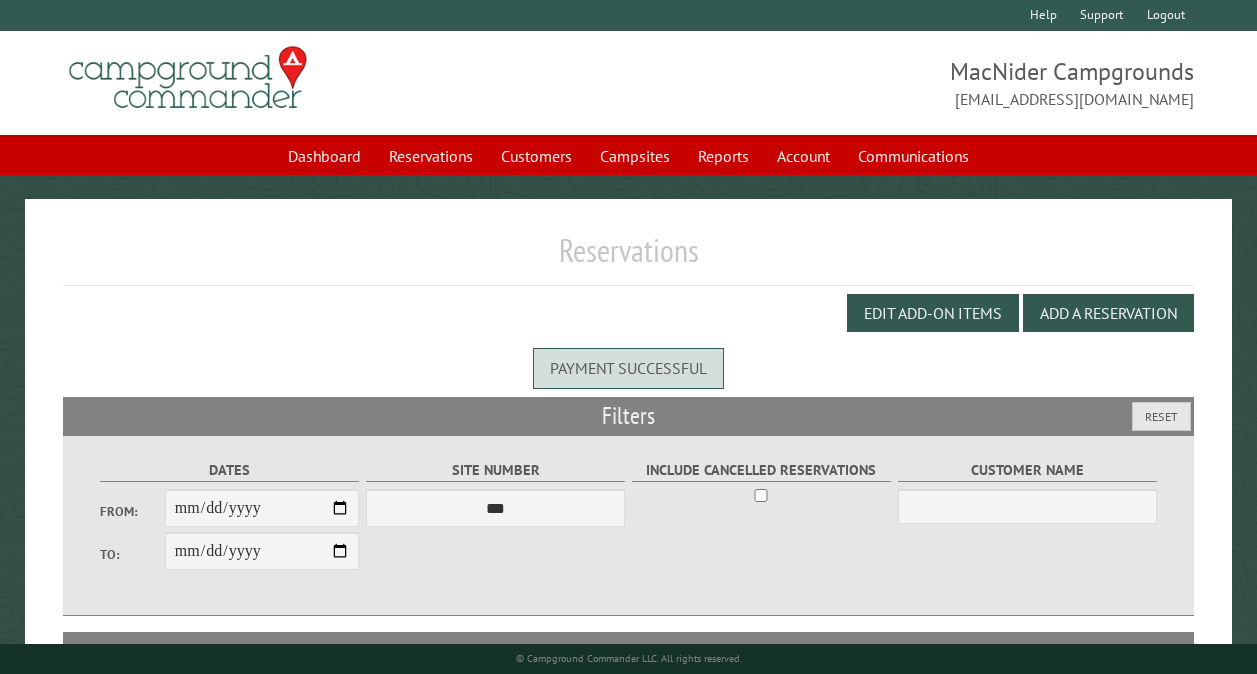 scroll, scrollTop: 0, scrollLeft: 0, axis: both 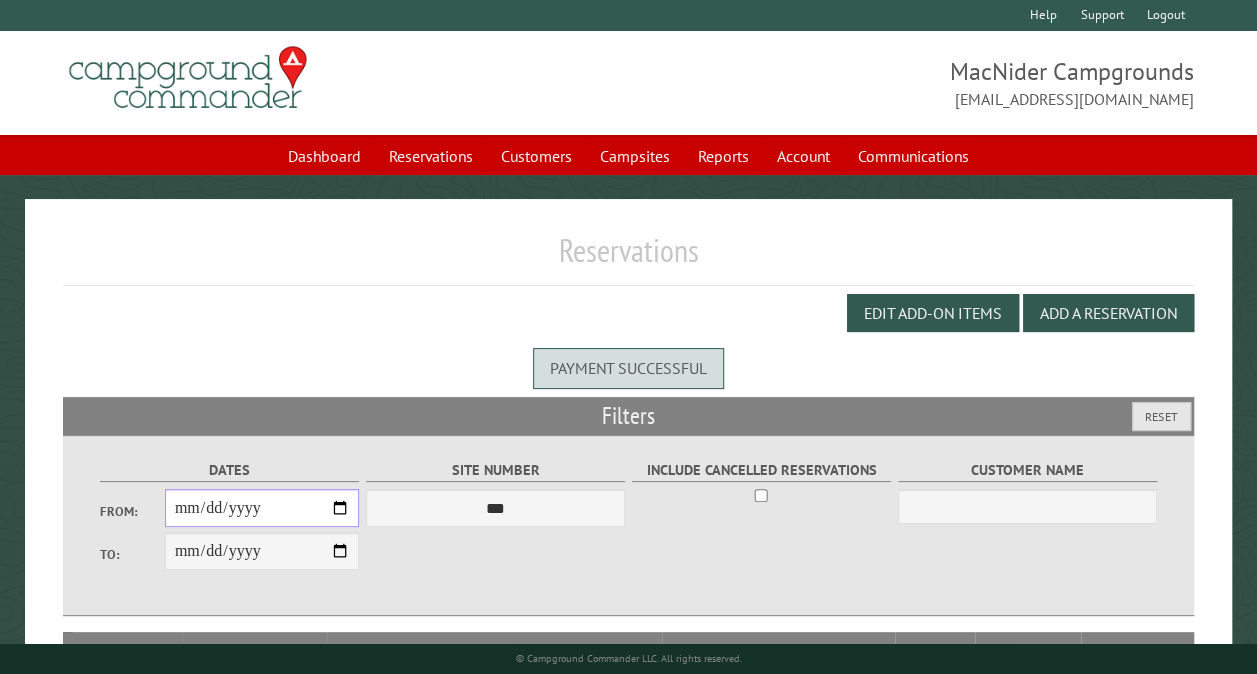 click on "From:" at bounding box center (262, 508) 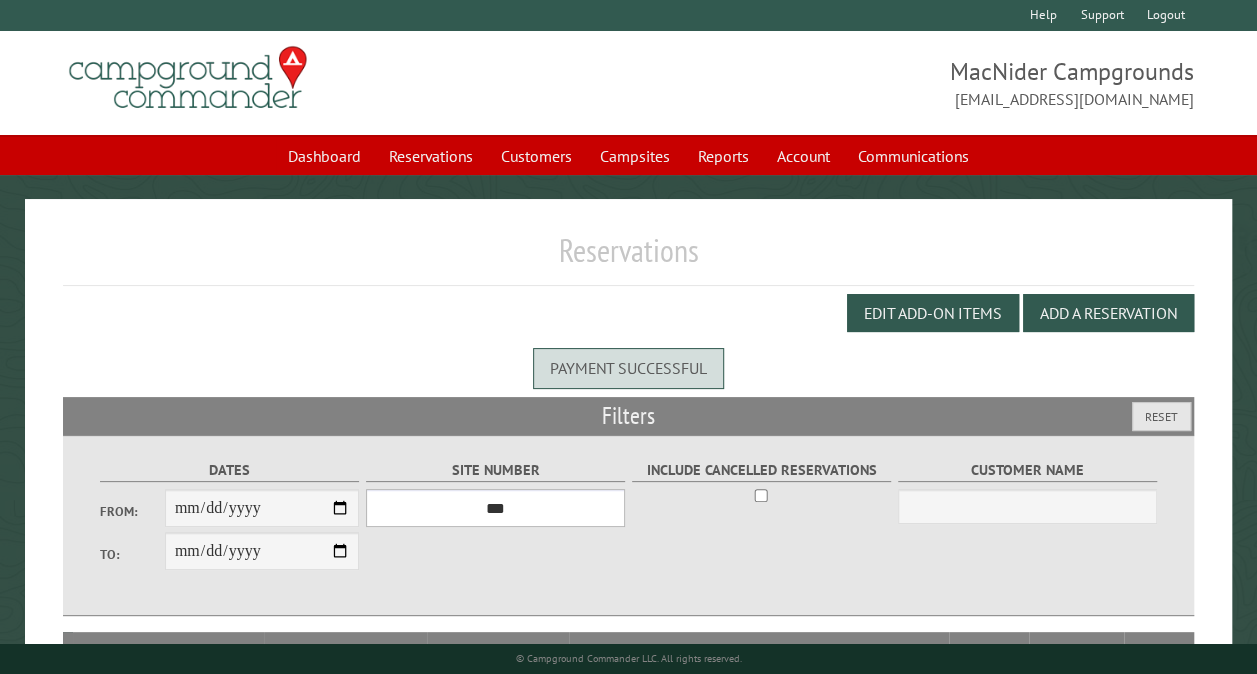 click on "*** ** ** ** ** ** ** ** ** ** *** *** *** *** ** ** ** ** ** ** ** ** ** *** *** ** ** ** ** ** ** ********* ** ** ** ** ** ** ** ** ** *** *** *** *** *** *** ** ** ** ** ** ** ** ** ** *** *** *** *** *** *** ** ** ** ** ** ** ** ** ** ** ** ** ** ** ** ** ** ** ** ** ** ** ** ** *** *** *** *** *** ***" at bounding box center [495, 508] 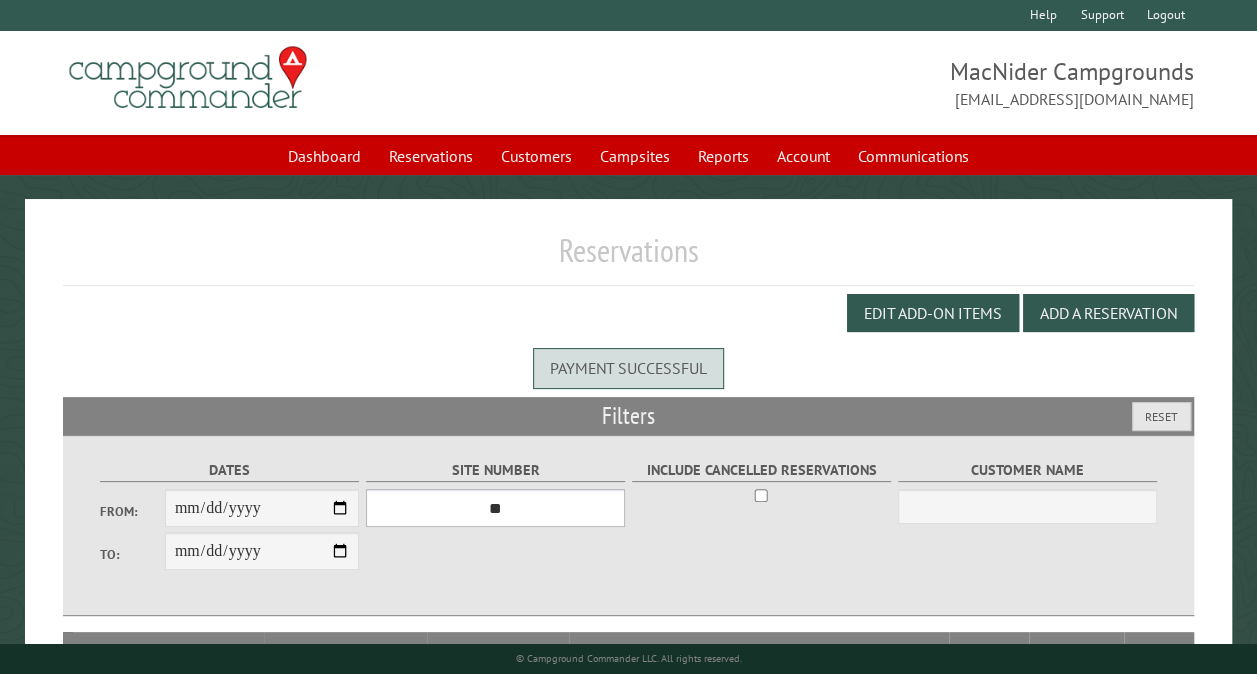 click on "*** ** ** ** ** ** ** ** ** ** *** *** *** *** ** ** ** ** ** ** ** ** ** *** *** ** ** ** ** ** ** ********* ** ** ** ** ** ** ** ** ** *** *** *** *** *** *** ** ** ** ** ** ** ** ** ** *** *** *** *** *** *** ** ** ** ** ** ** ** ** ** ** ** ** ** ** ** ** ** ** ** ** ** ** ** ** *** *** *** *** *** ***" at bounding box center [495, 508] 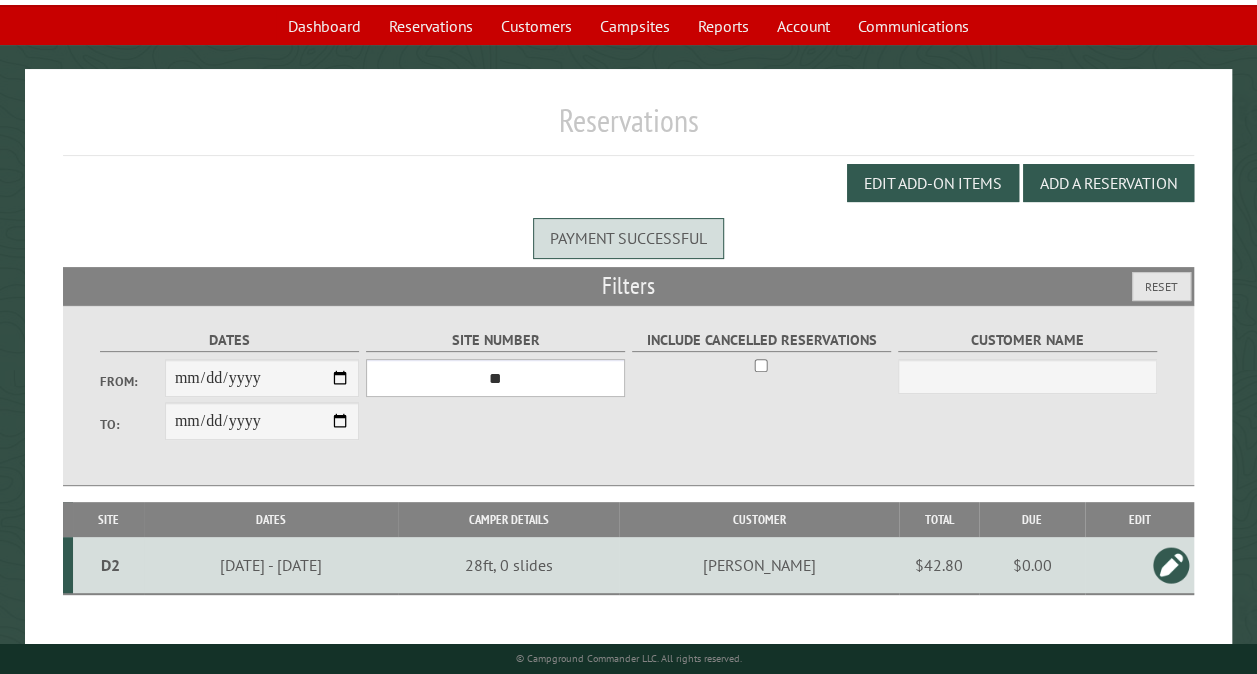 scroll, scrollTop: 154, scrollLeft: 0, axis: vertical 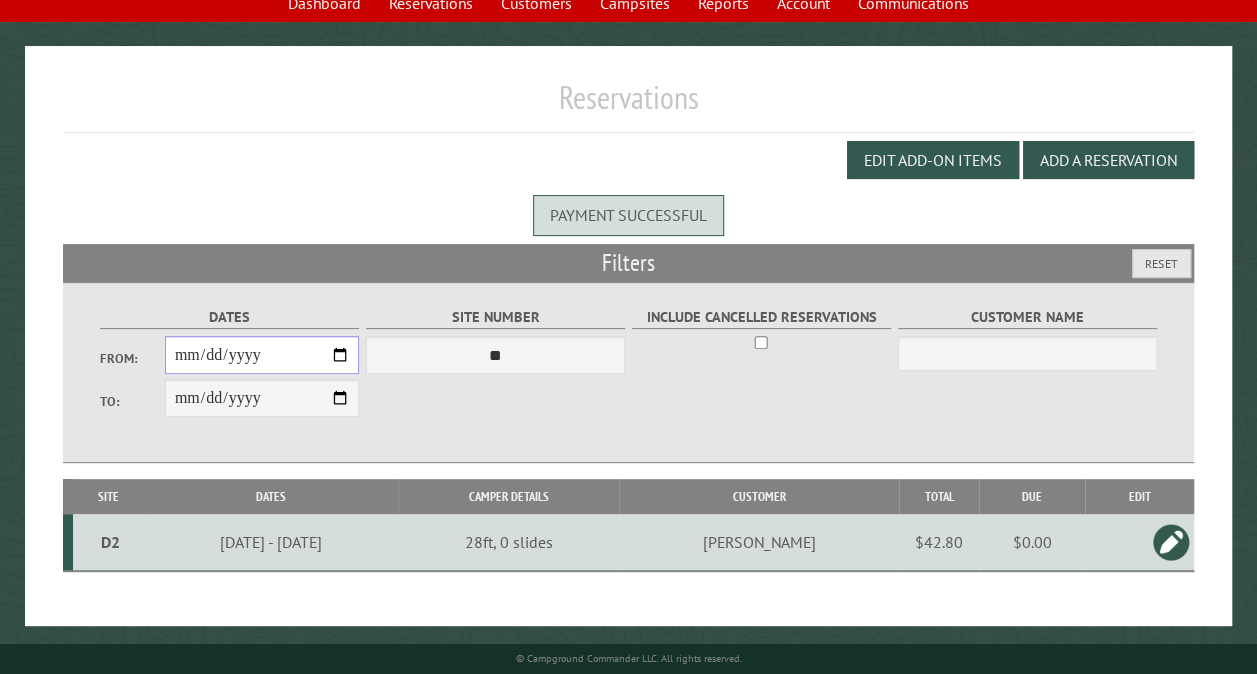 click on "**********" at bounding box center [262, 355] 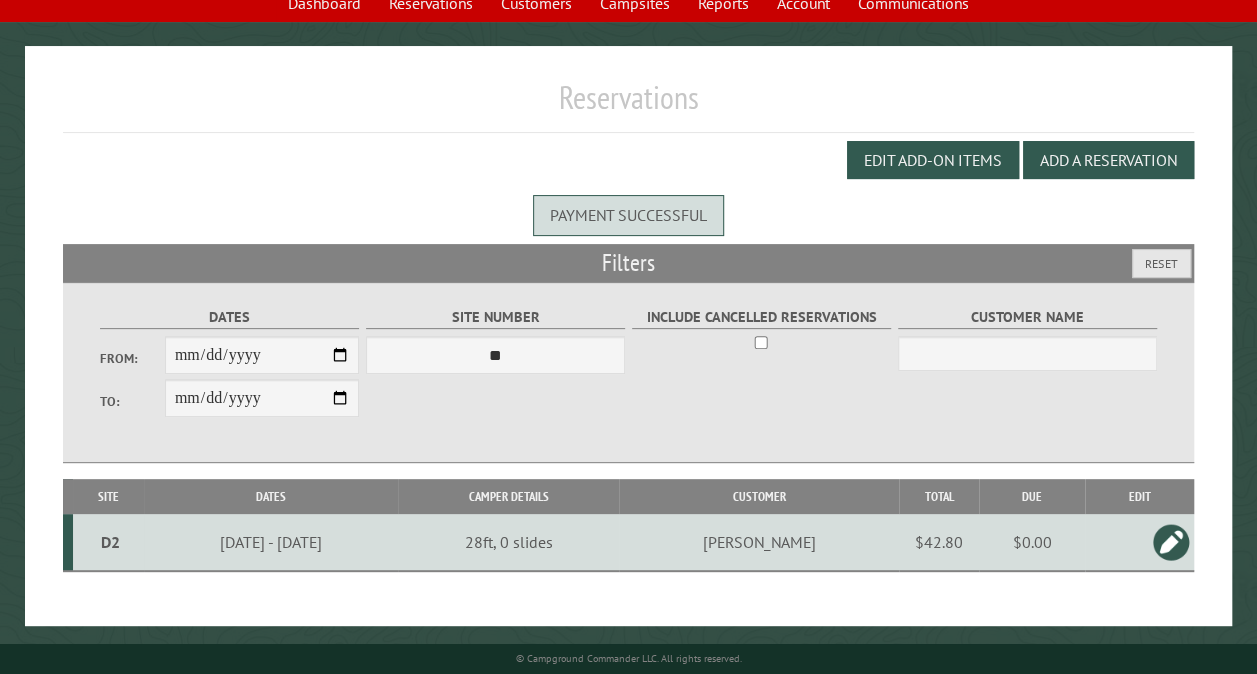 click at bounding box center (1171, 542) 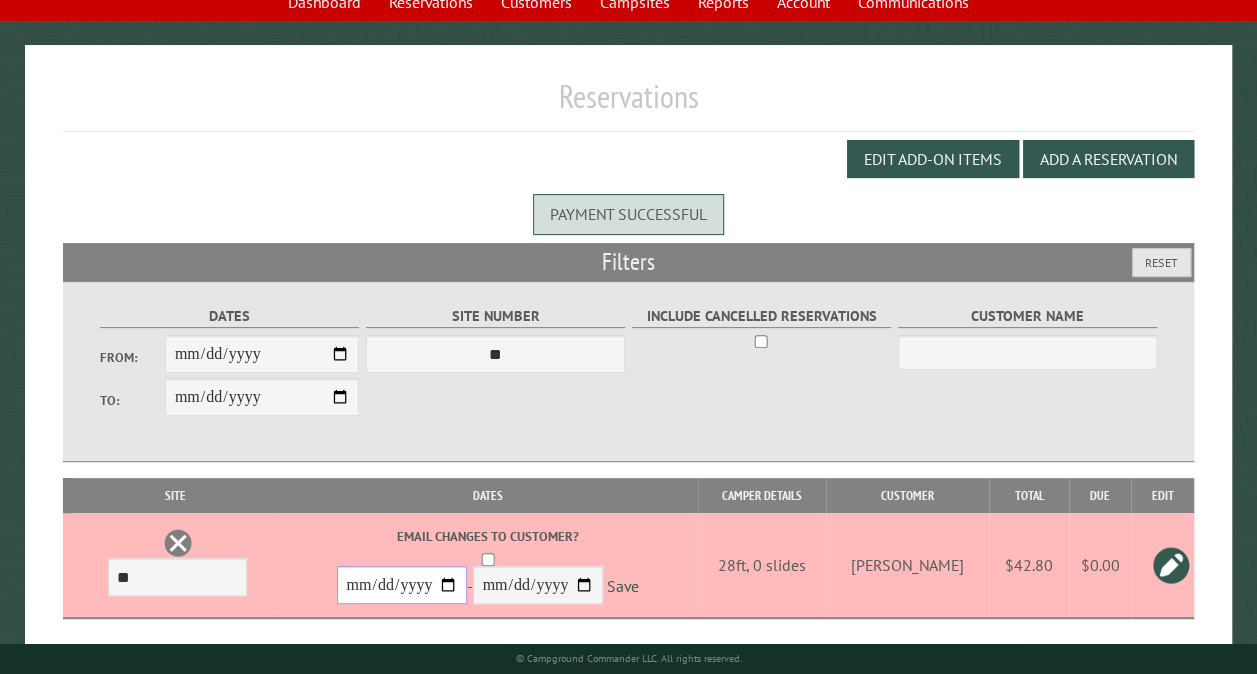 click on "**********" at bounding box center [402, 585] 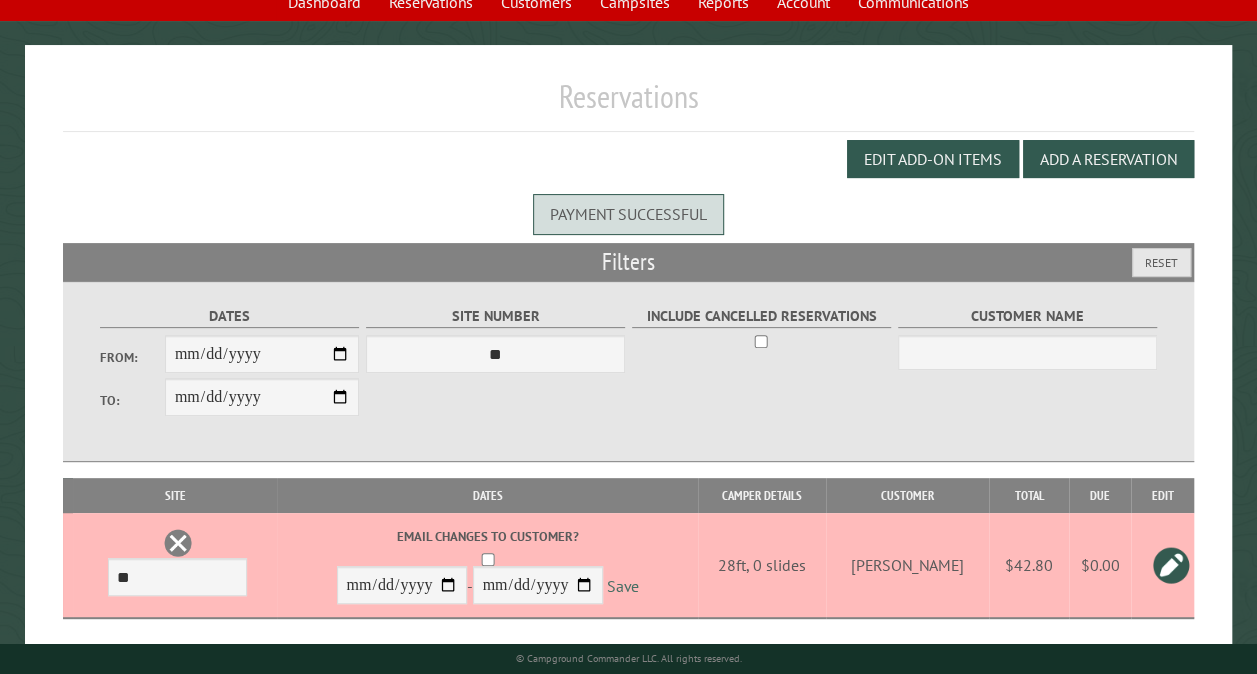 click on "Save" at bounding box center [623, 585] 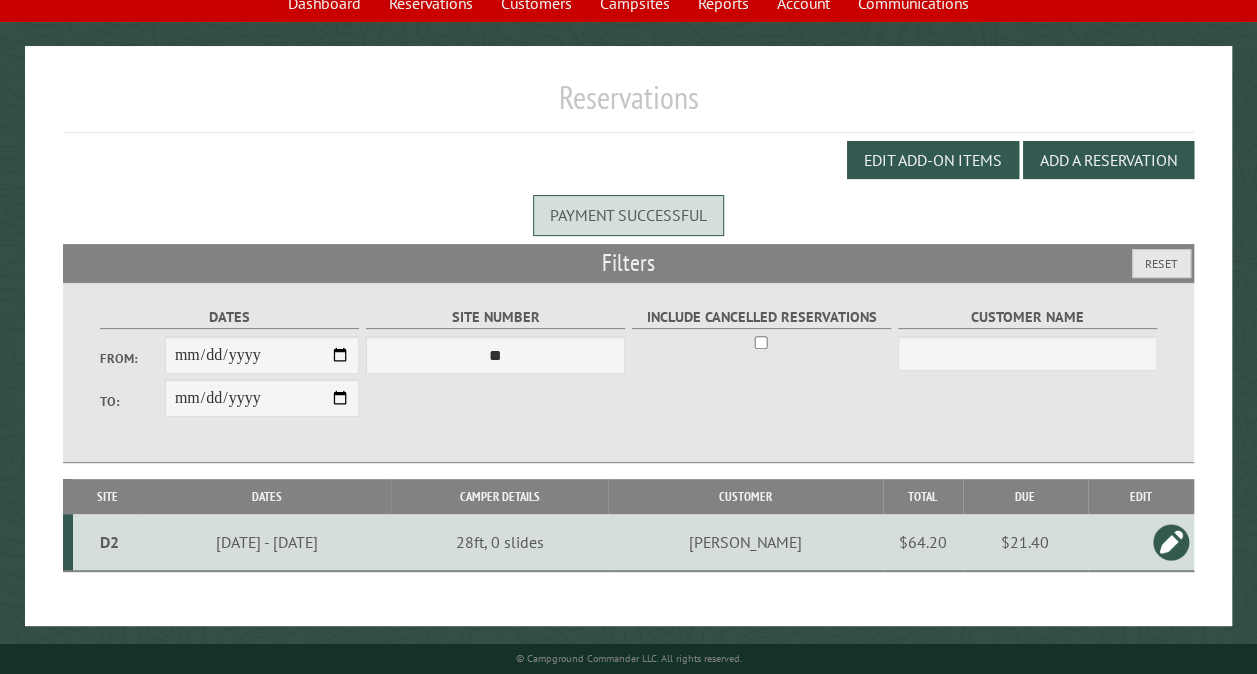 click on "D2" at bounding box center (110, 542) 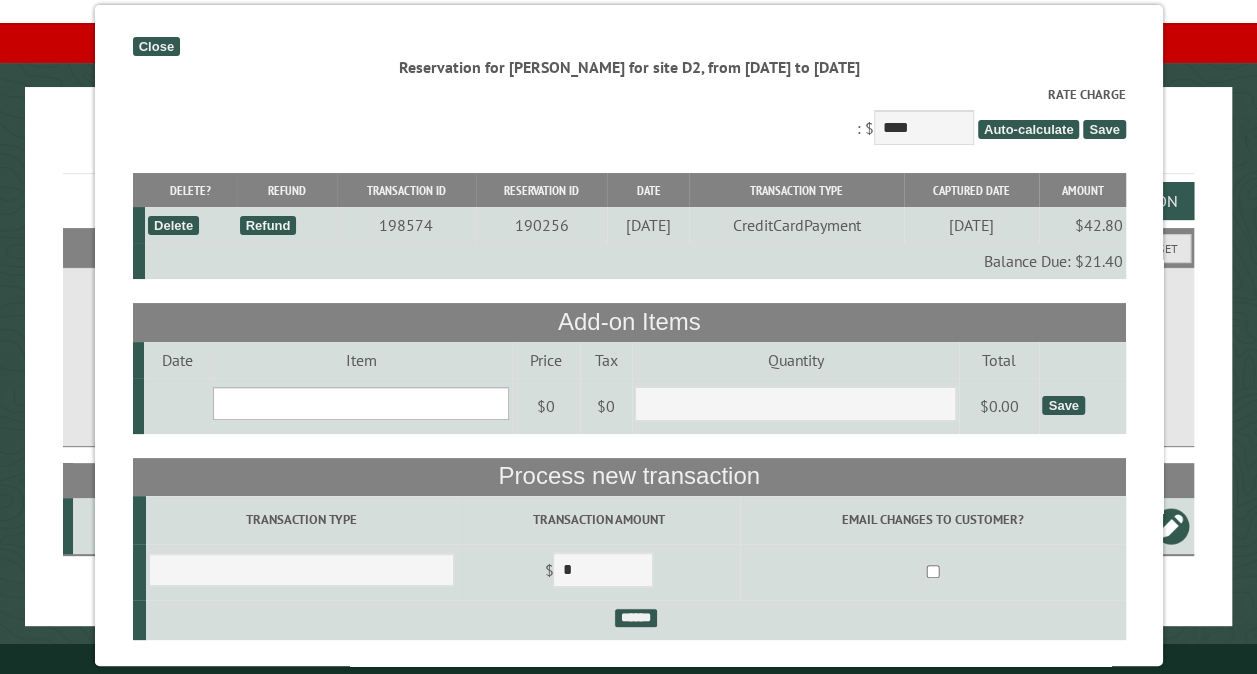 click on "**********" at bounding box center [361, 403] 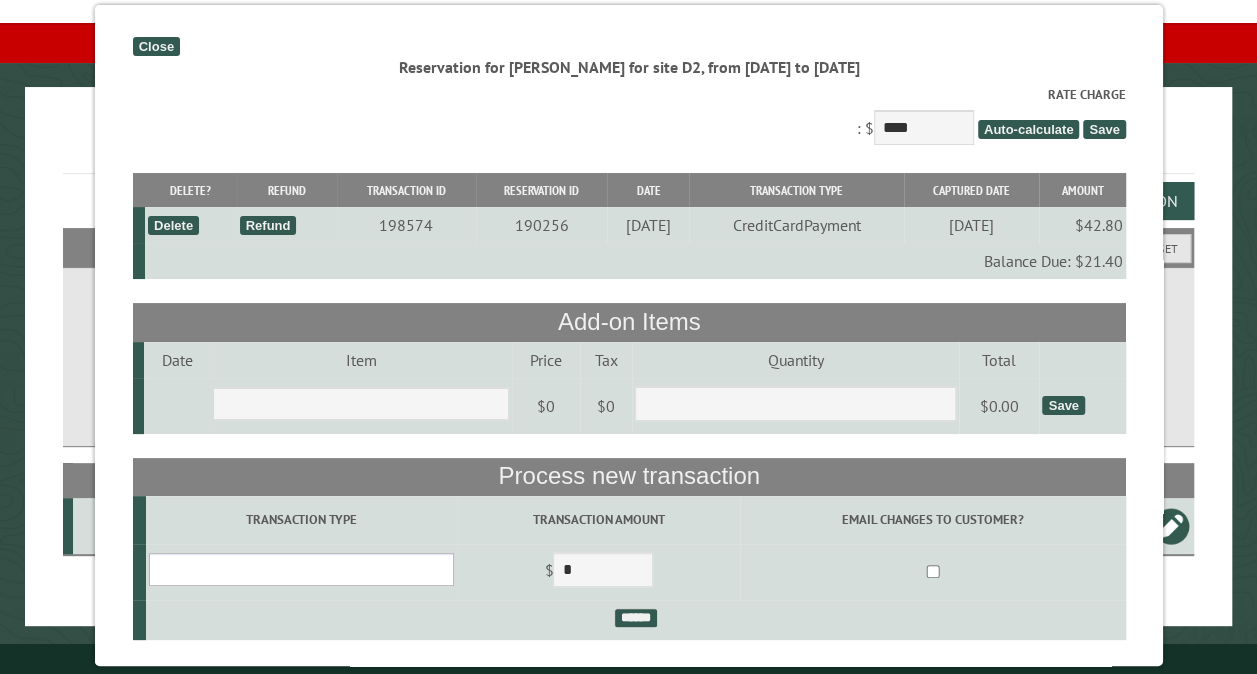 click on "**********" at bounding box center [300, 569] 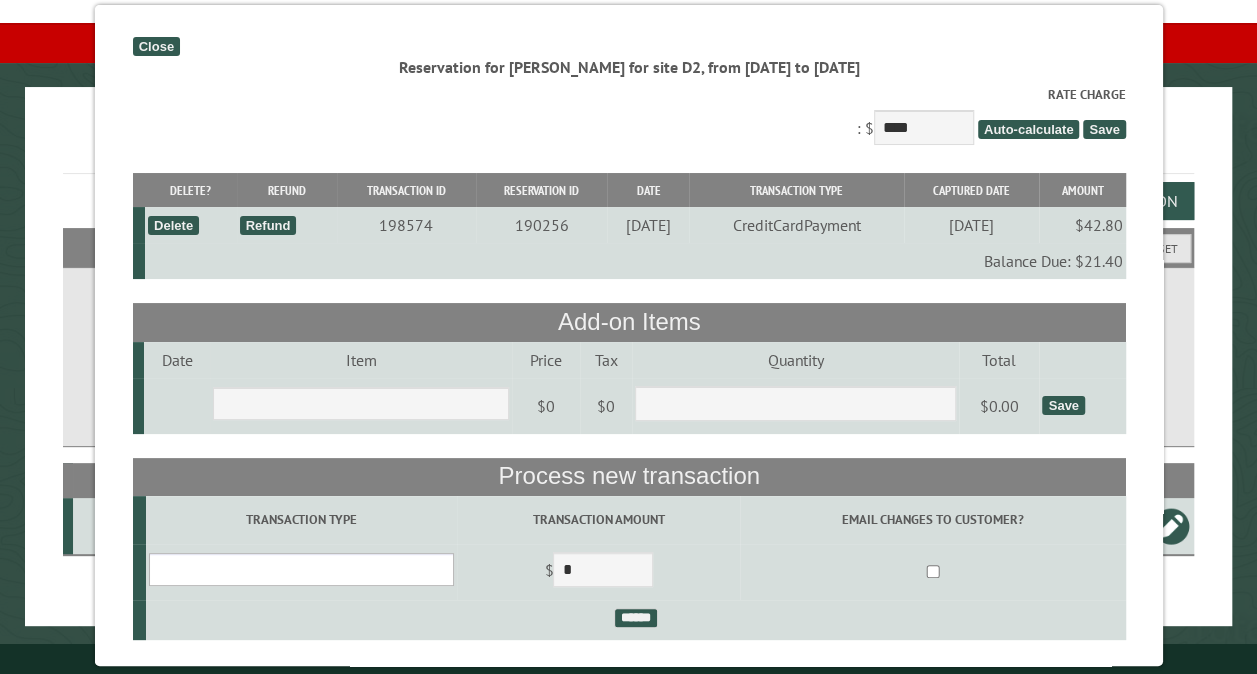 select on "*" 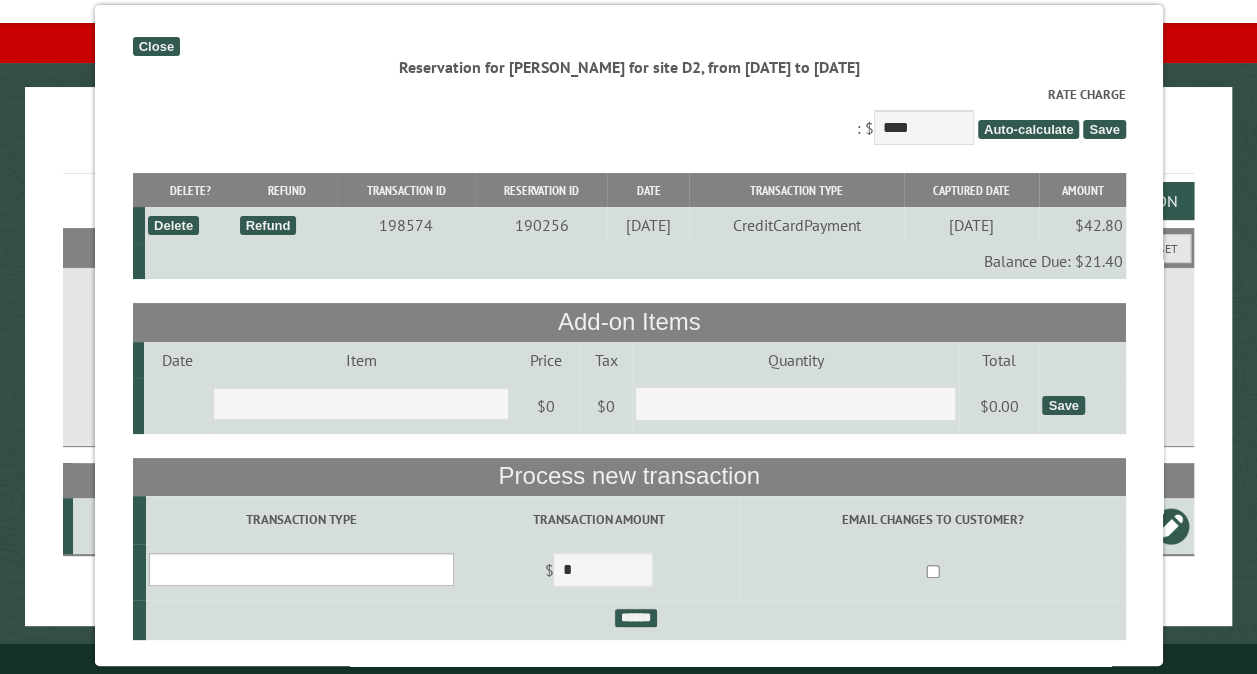 click on "**********" at bounding box center [300, 569] 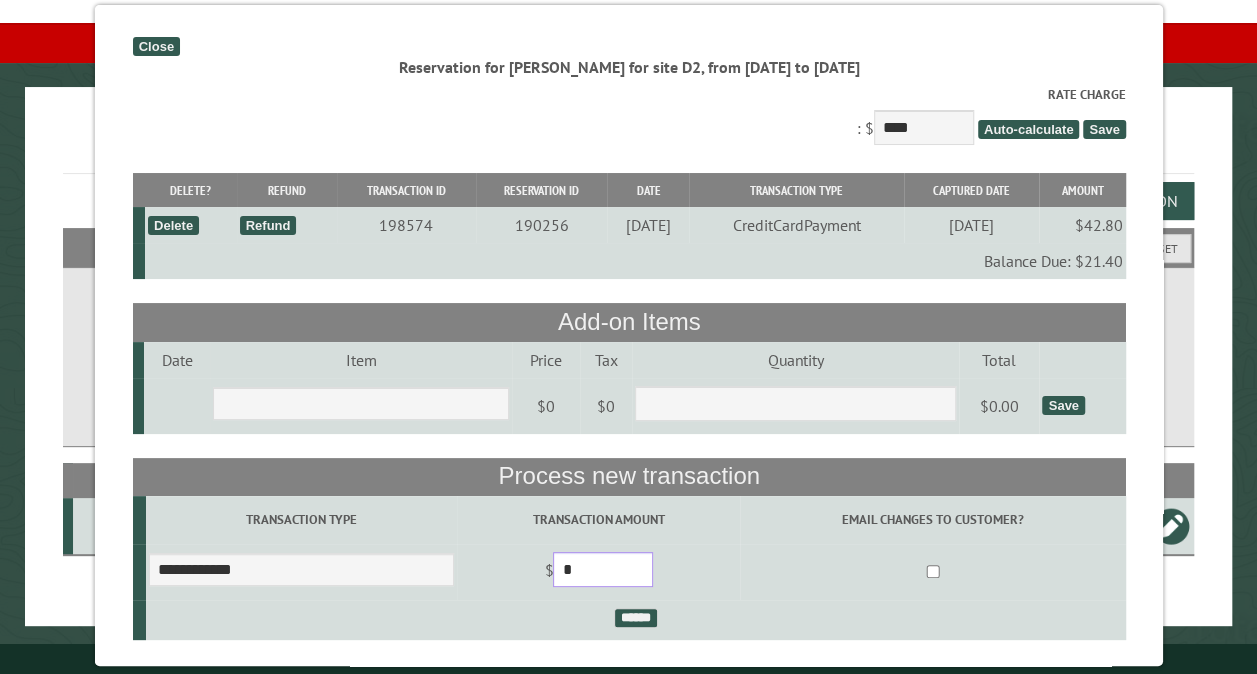 click on "*" at bounding box center [603, 569] 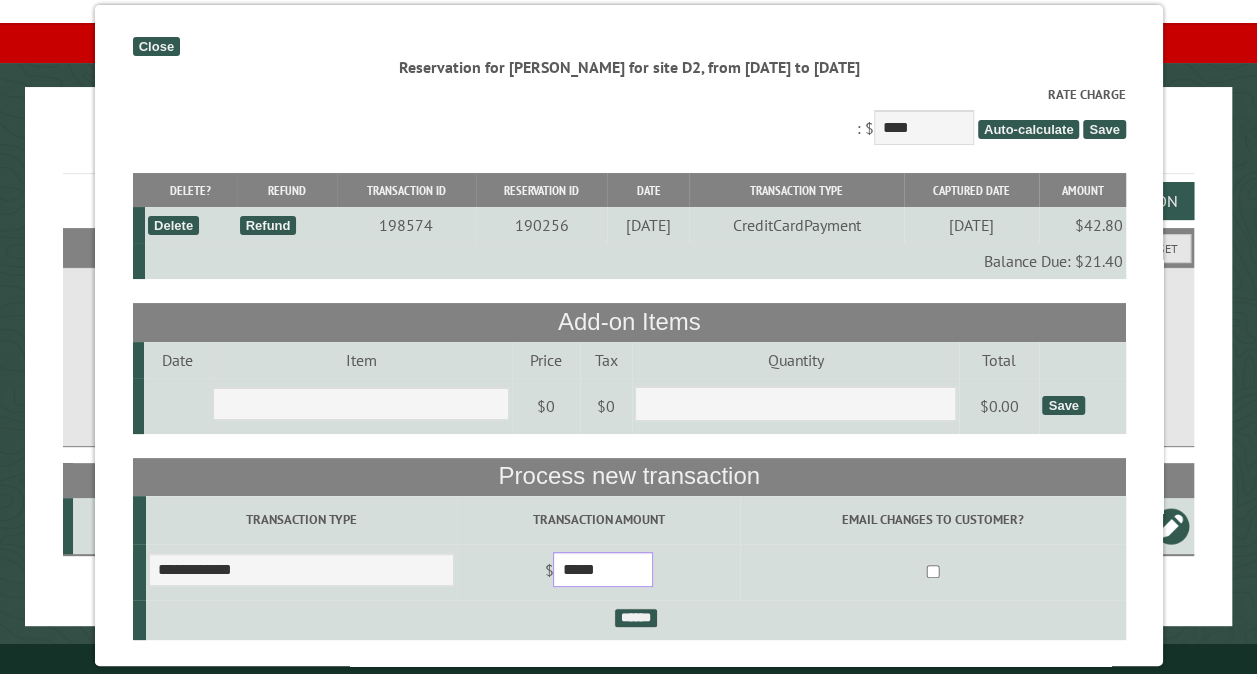 type on "*****" 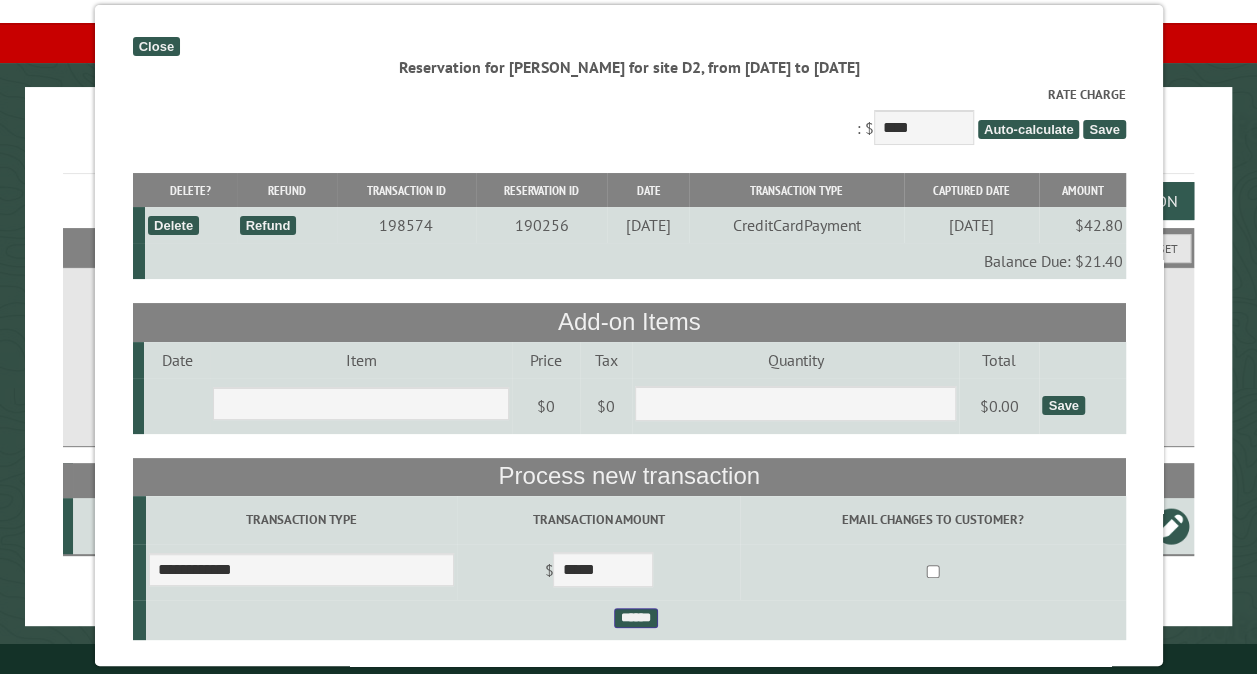 click on "******" at bounding box center [635, 618] 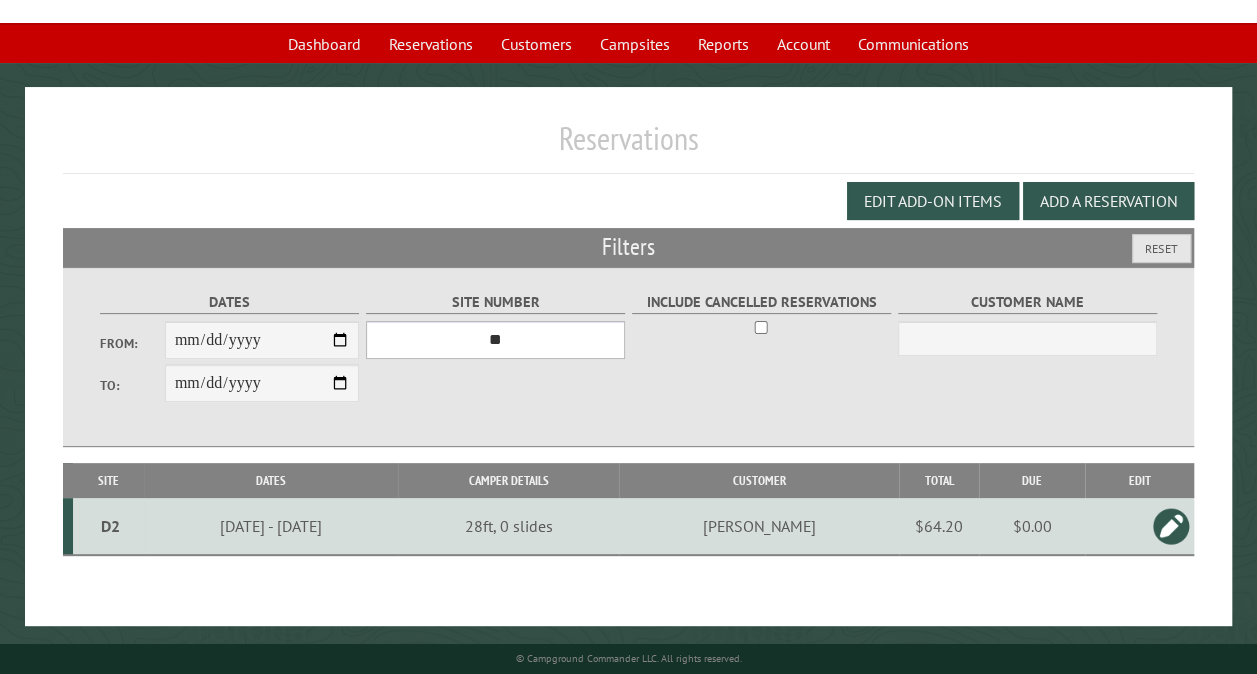 click on "*** ** ** ** ** ** ** ** ** ** *** *** *** *** ** ** ** ** ** ** ** ** ** *** *** ** ** ** ** ** ** ********* ** ** ** ** ** ** ** ** ** *** *** *** *** *** *** ** ** ** ** ** ** ** ** ** *** *** *** *** *** *** ** ** ** ** ** ** ** ** ** ** ** ** ** ** ** ** ** ** ** ** ** ** ** ** *** *** *** *** *** ***" at bounding box center (495, 340) 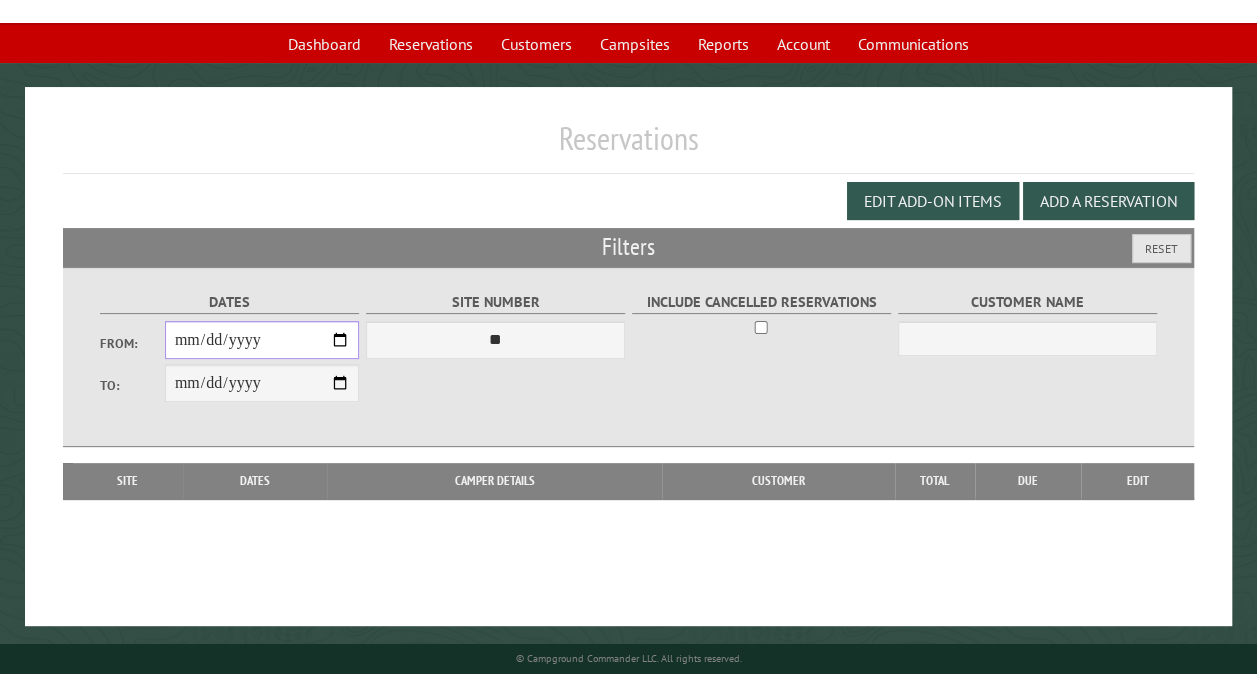 click on "**********" at bounding box center (262, 340) 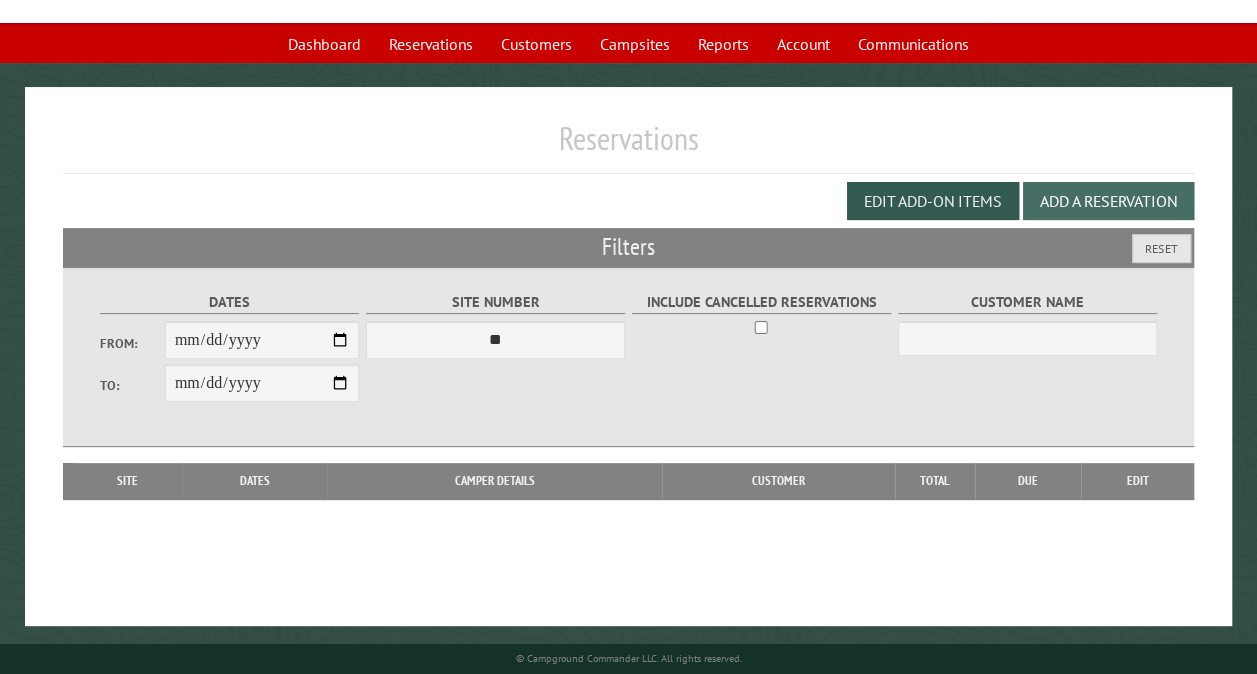 click on "Add a Reservation" at bounding box center [1108, 201] 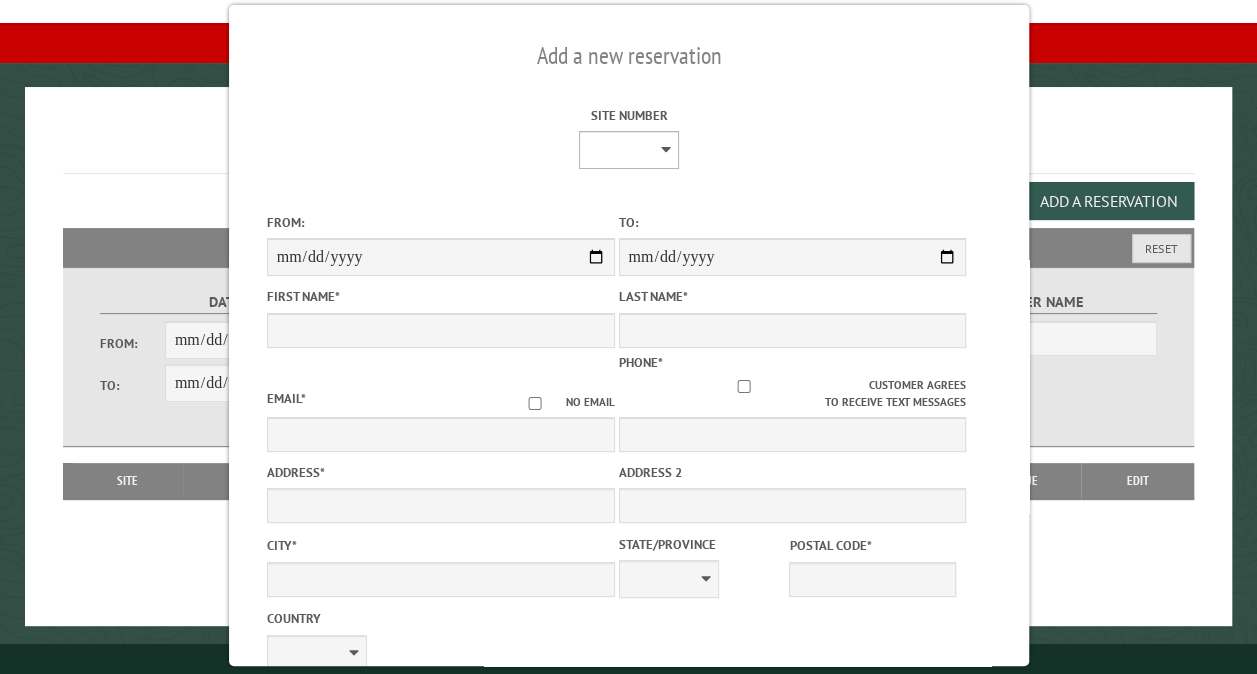 click on "** ** ** ** ** ** ** ** ** *** *** *** *** ** ** ** ** ** ** ** ** ** *** *** ** ** ** ** ** ** ********* ** ** ** ** ** ** ** ** ** *** *** *** *** *** *** ** ** ** ** ** ** ** ** ** *** *** *** *** *** *** ** ** ** ** ** ** ** ** ** ** ** ** ** ** ** ** ** ** ** ** ** ** ** ** *** *** *** *** *** ***" at bounding box center (628, 150) 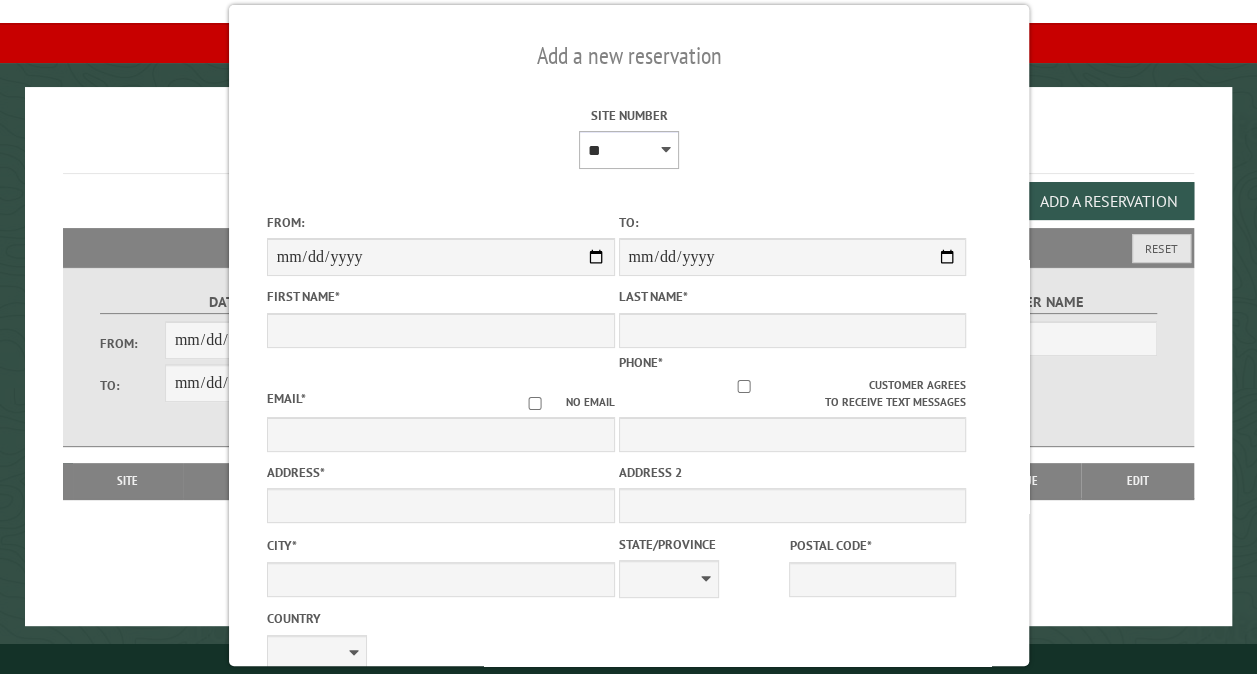click on "** ** ** ** ** ** ** ** ** *** *** *** *** ** ** ** ** ** ** ** ** ** *** *** ** ** ** ** ** ** ********* ** ** ** ** ** ** ** ** ** *** *** *** *** *** *** ** ** ** ** ** ** ** ** ** *** *** *** *** *** *** ** ** ** ** ** ** ** ** ** ** ** ** ** ** ** ** ** ** ** ** ** ** ** ** *** *** *** *** *** ***" at bounding box center [628, 150] 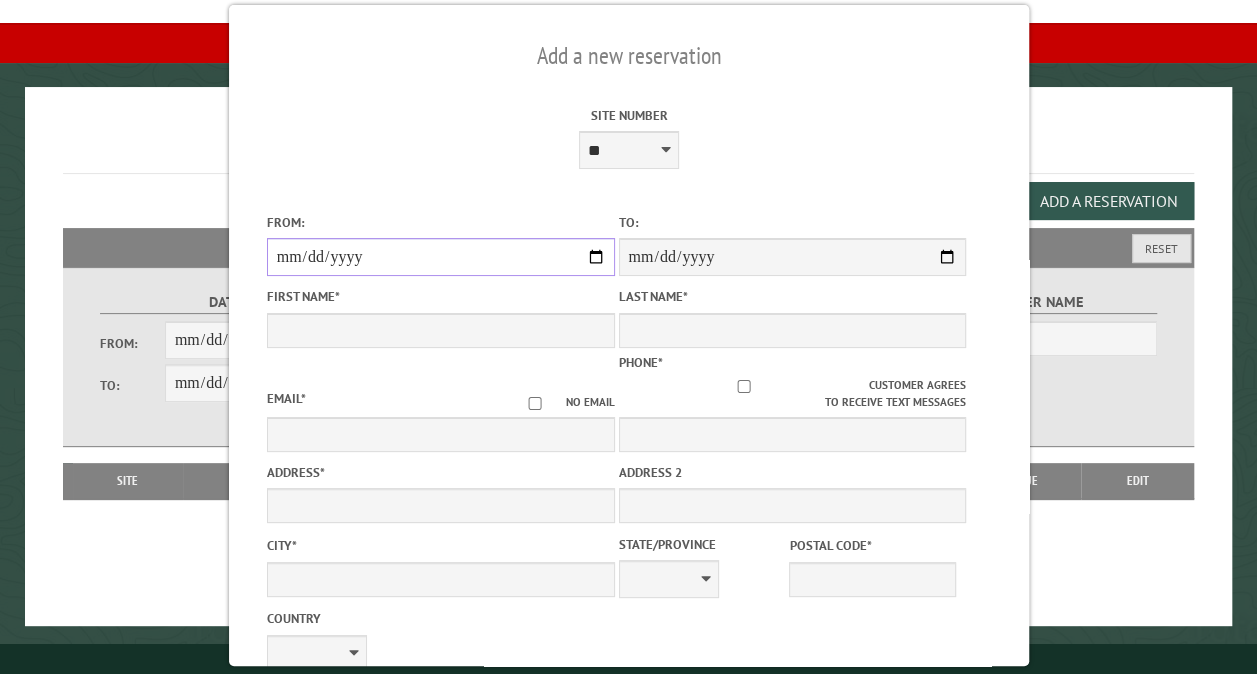 click on "From:" at bounding box center [440, 257] 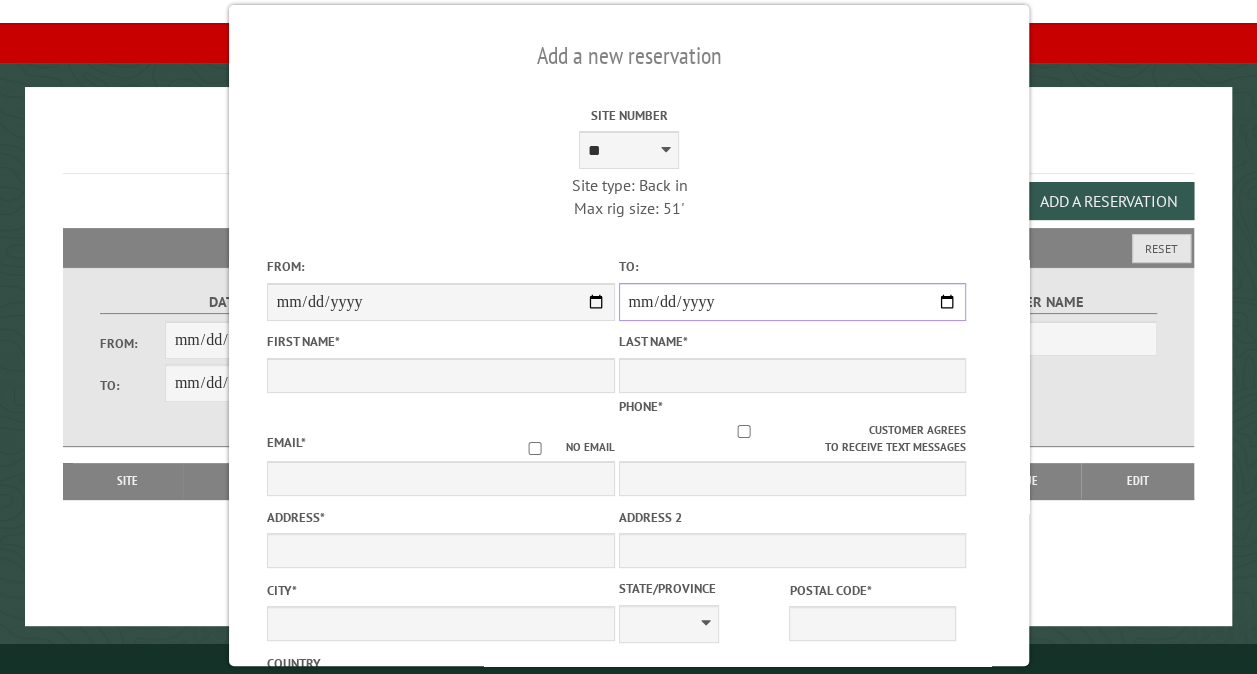 click on "**********" at bounding box center (792, 302) 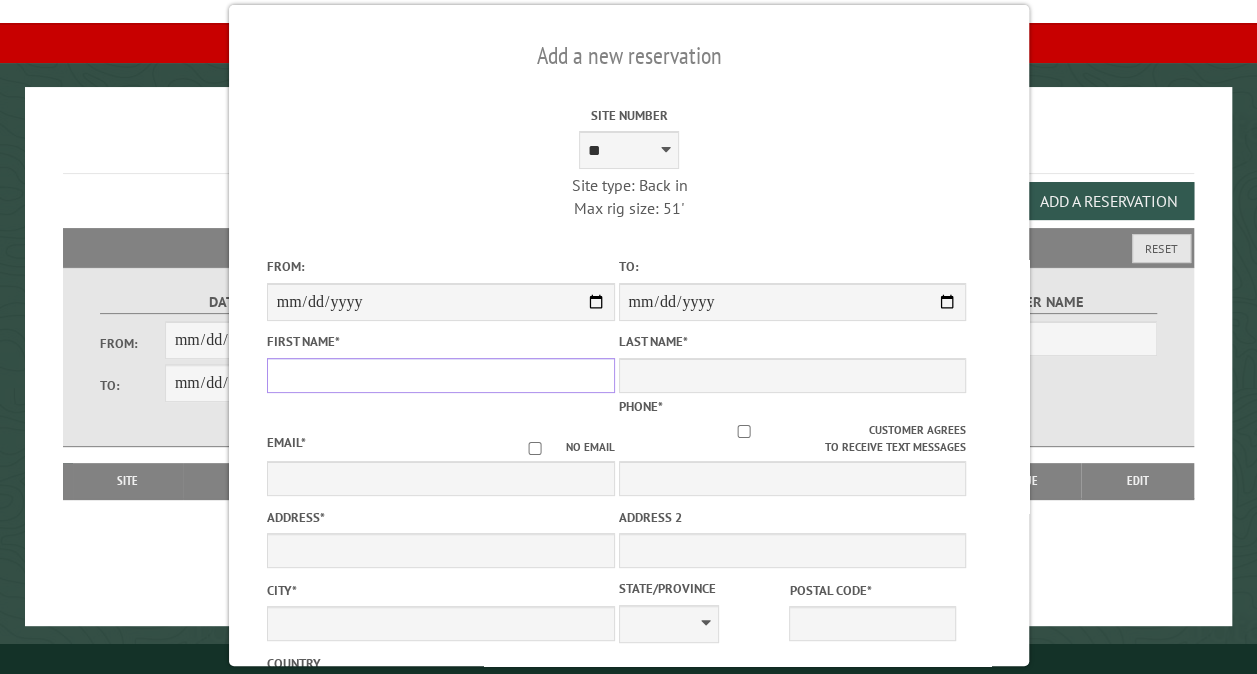 click on "First Name *" at bounding box center (440, 375) 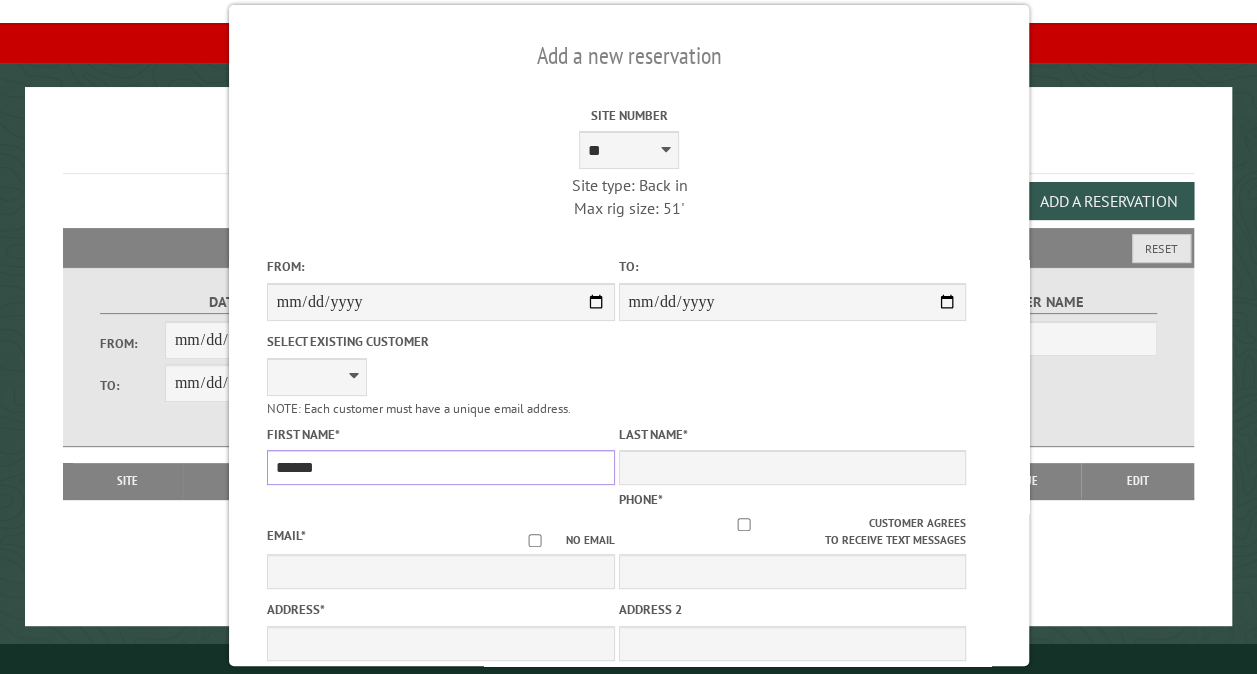type on "******" 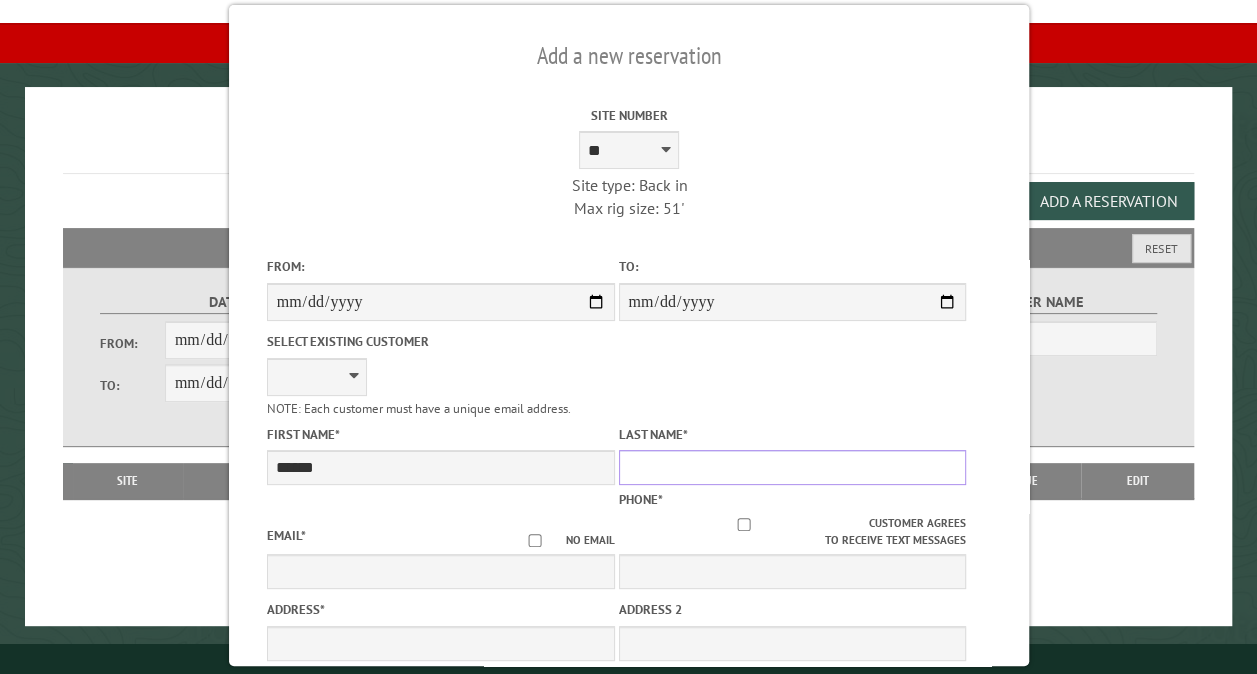 click on "Last Name *" at bounding box center (792, 467) 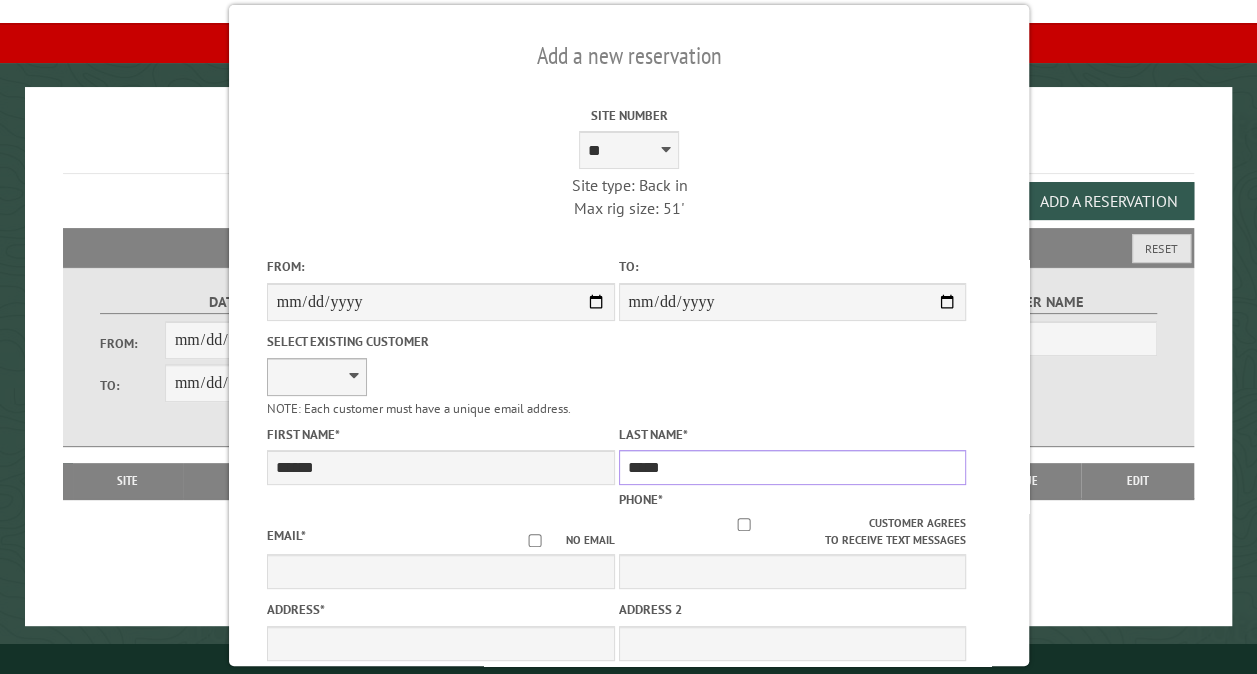 type on "*****" 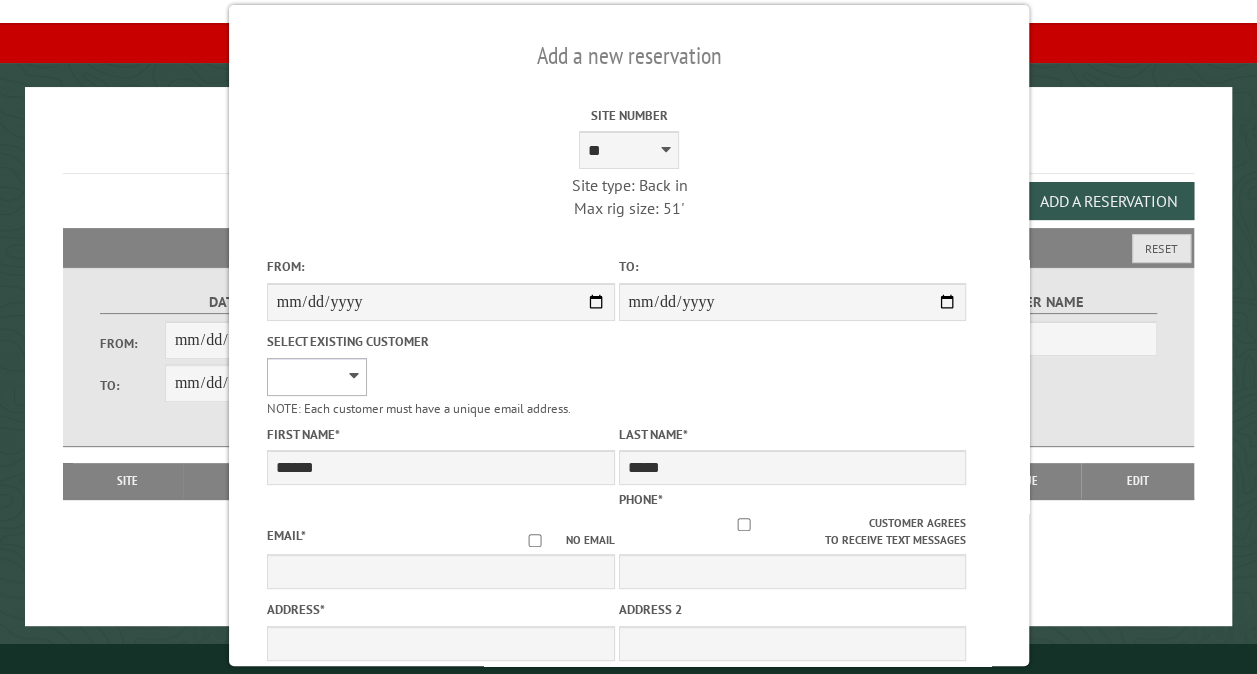 click on "**********" at bounding box center [316, 377] 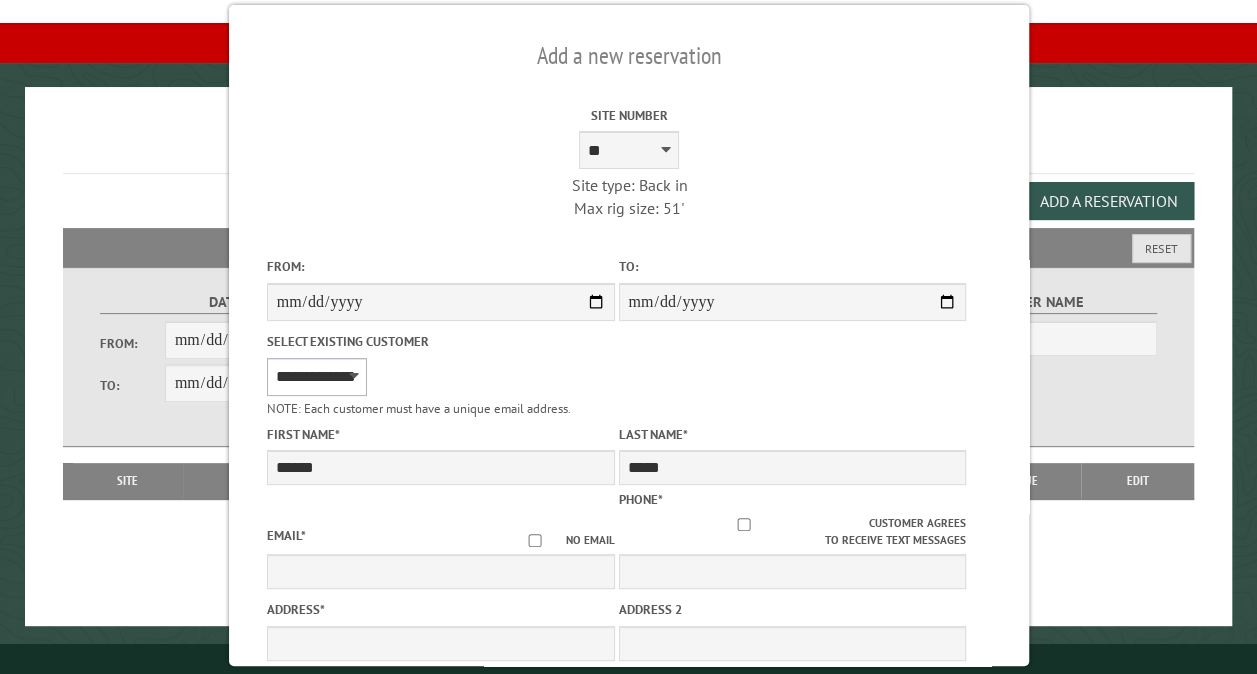click on "**********" at bounding box center (316, 377) 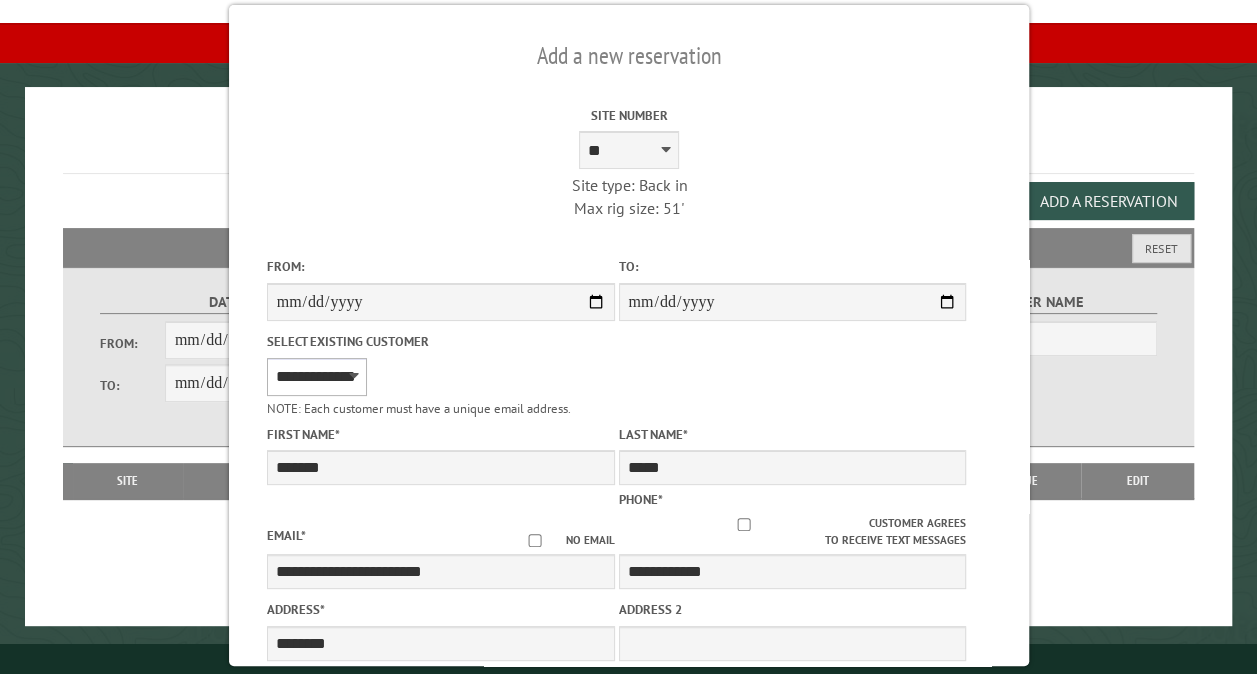 select on "**" 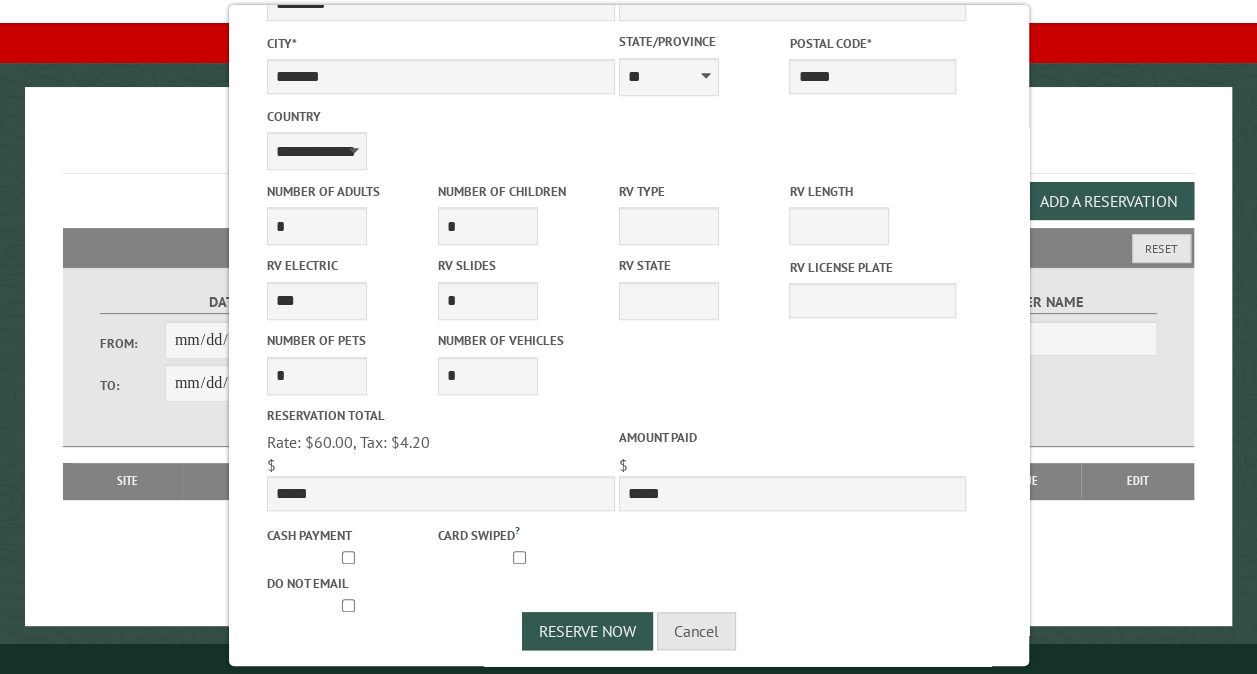 scroll, scrollTop: 648, scrollLeft: 0, axis: vertical 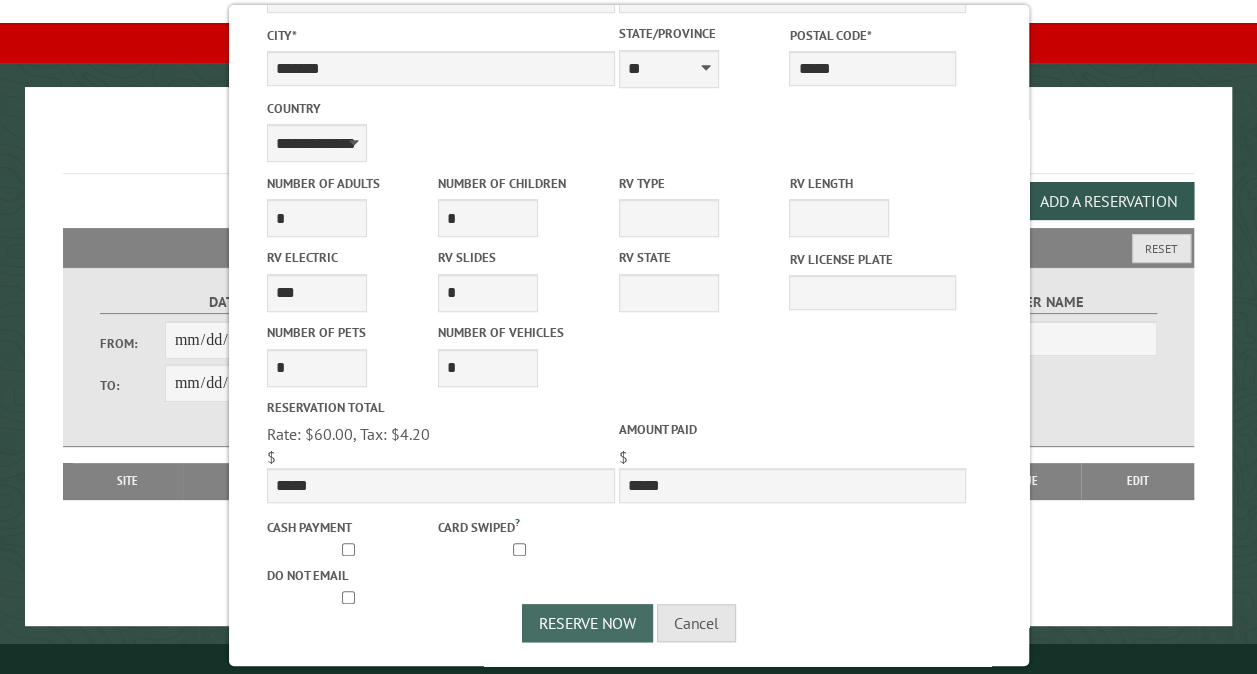 click on "Reserve Now" at bounding box center [587, 623] 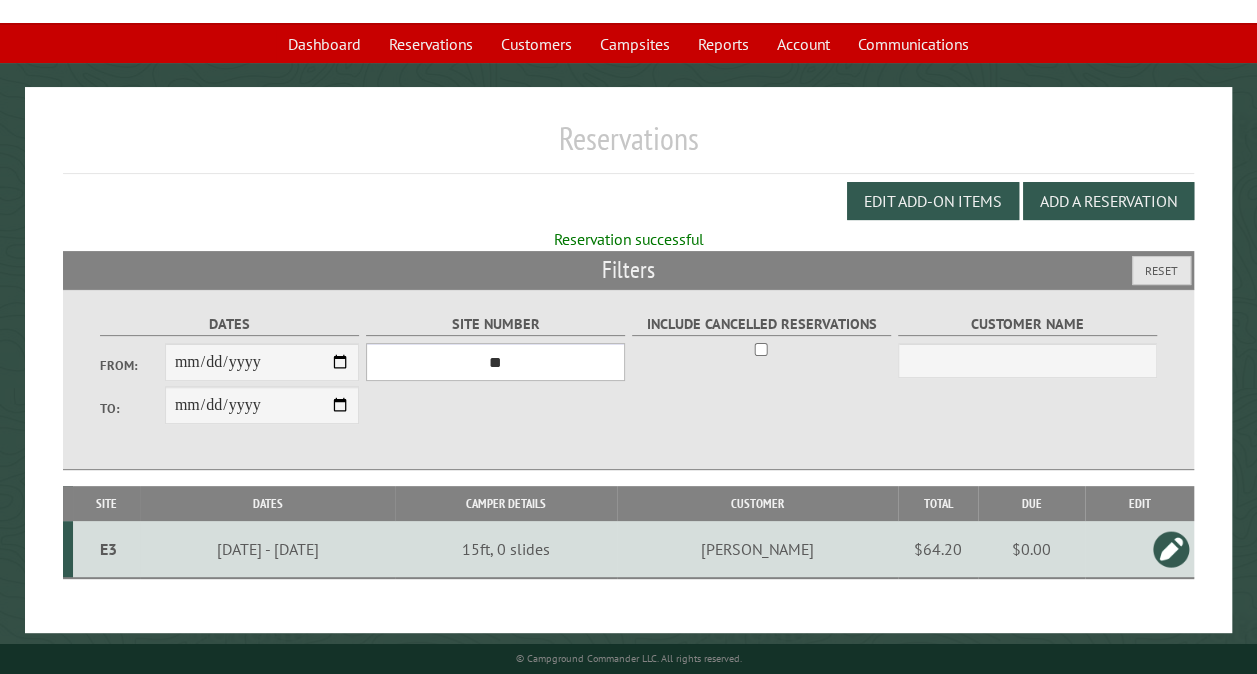 click on "*** ** ** ** ** ** ** ** ** ** *** *** *** *** ** ** ** ** ** ** ** ** ** *** *** ** ** ** ** ** ** ********* ** ** ** ** ** ** ** ** ** *** *** *** *** *** *** ** ** ** ** ** ** ** ** ** *** *** *** *** *** *** ** ** ** ** ** ** ** ** ** ** ** ** ** ** ** ** ** ** ** ** ** ** ** ** *** *** *** *** *** ***" at bounding box center [495, 362] 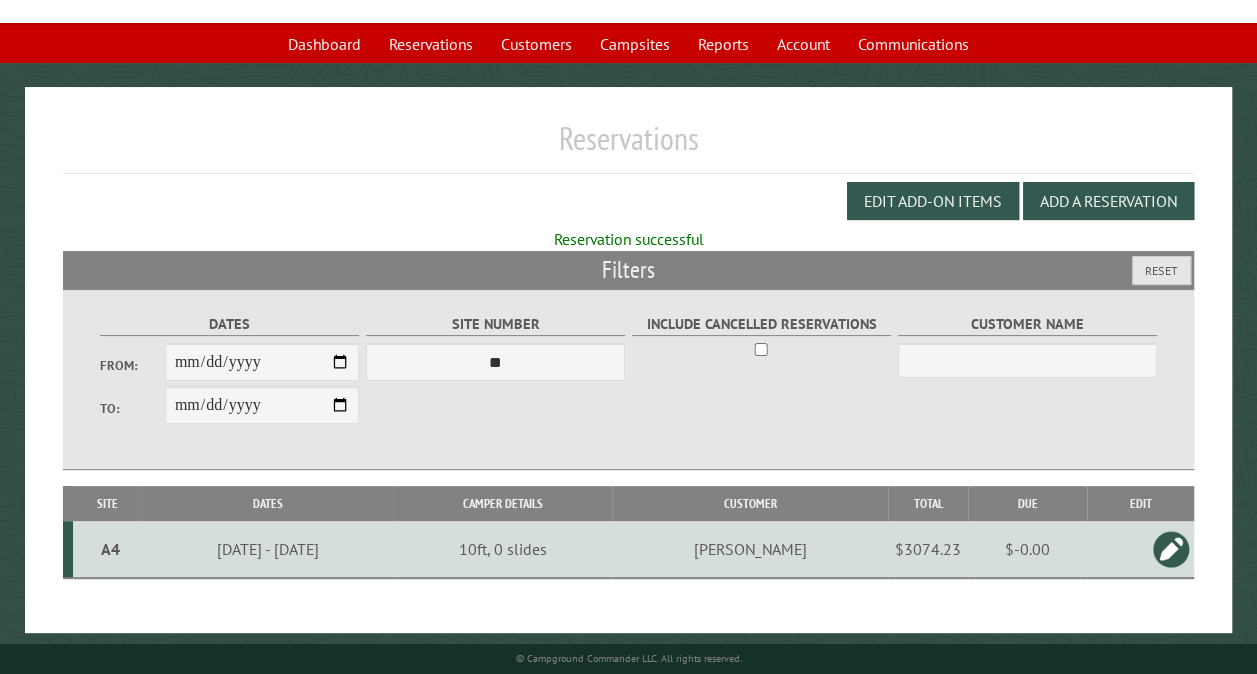 click on "A4" at bounding box center [110, 549] 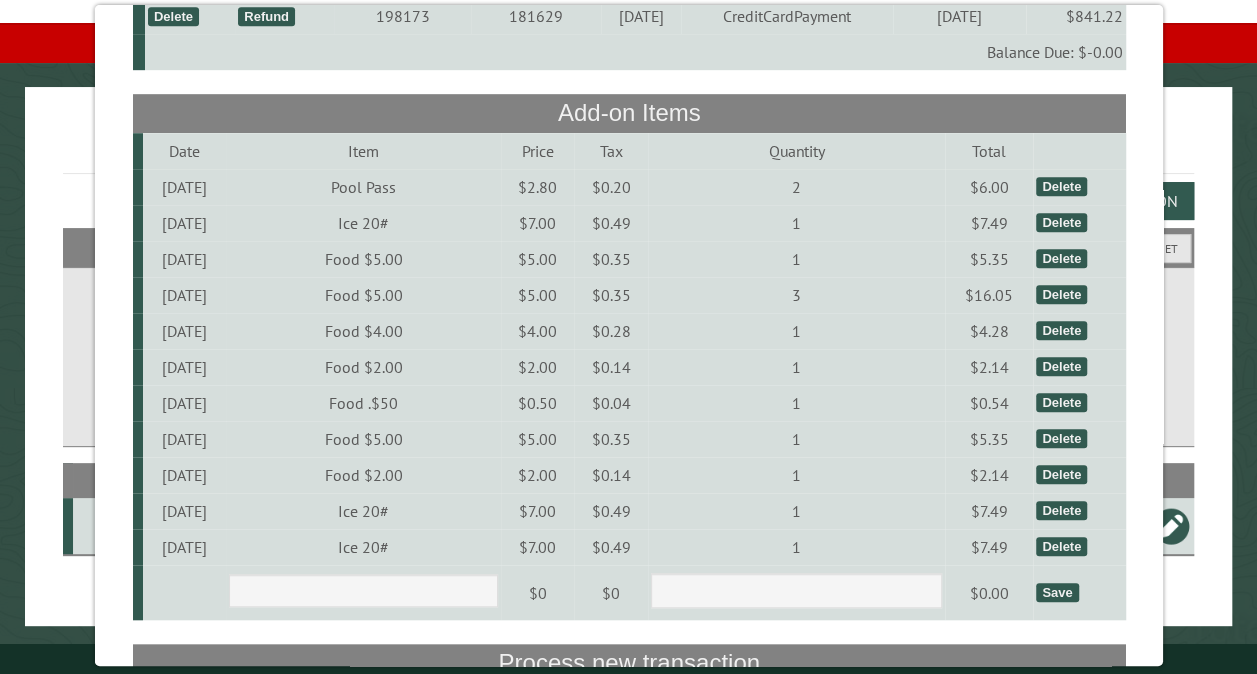 scroll, scrollTop: 954, scrollLeft: 0, axis: vertical 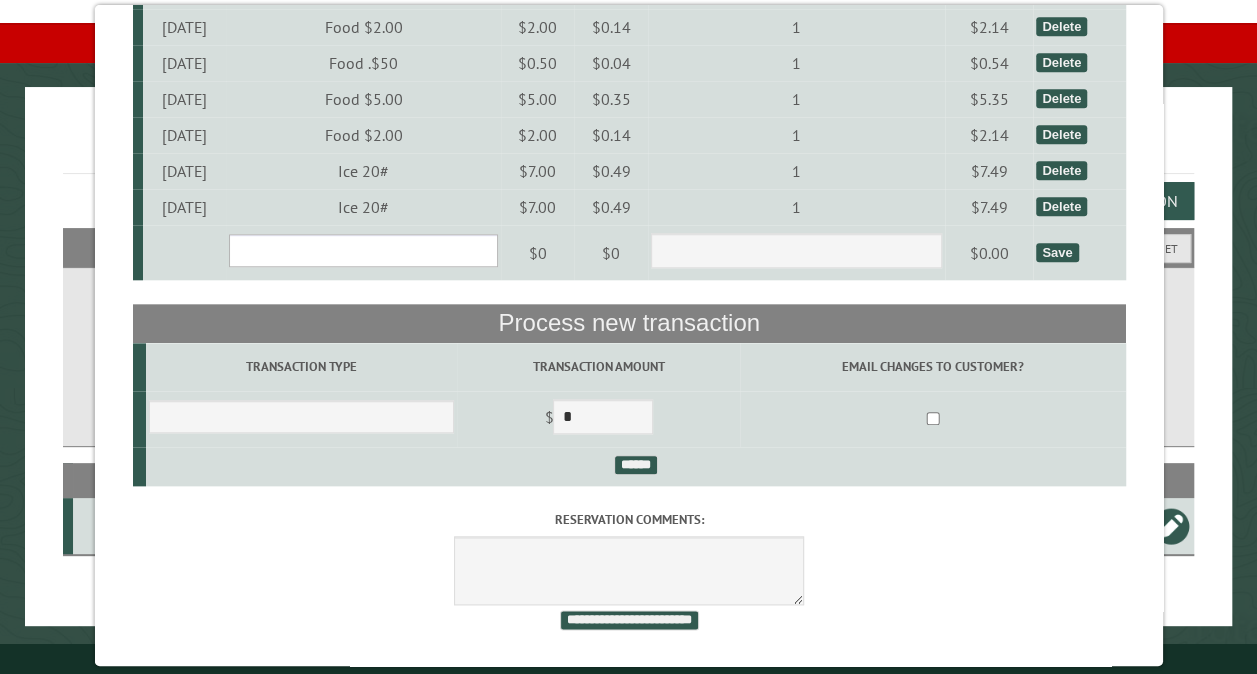 click on "**********" at bounding box center (362, 250) 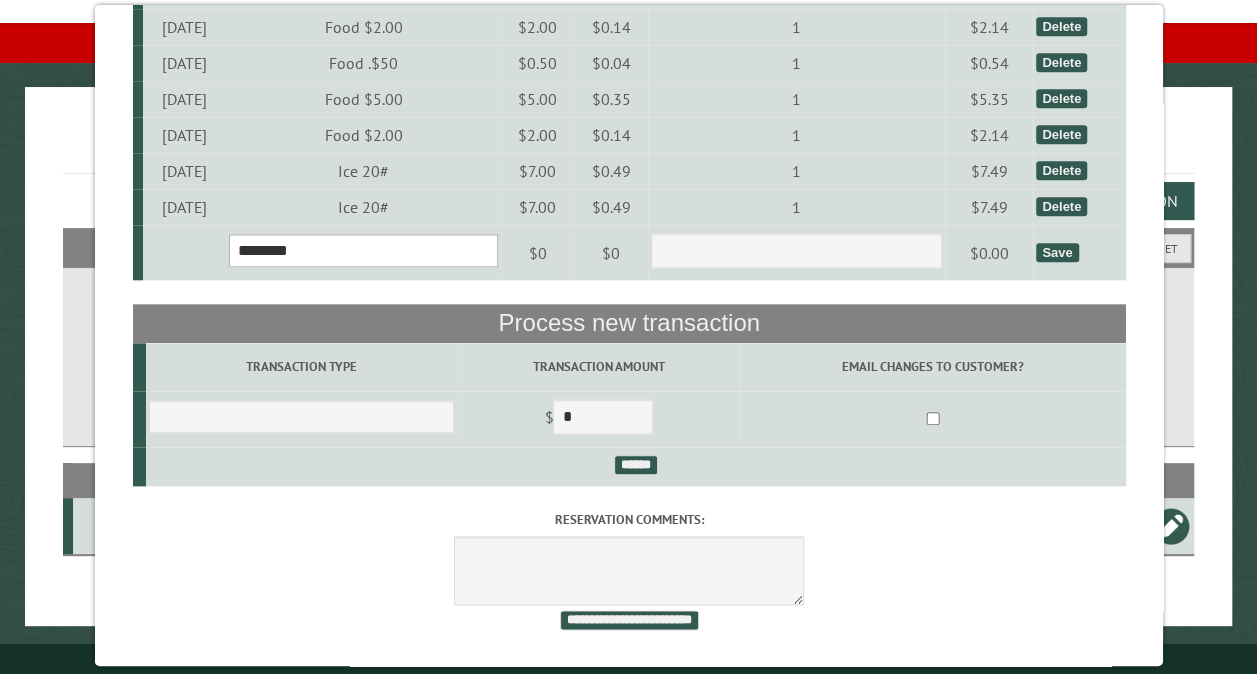 click on "**********" at bounding box center (362, 250) 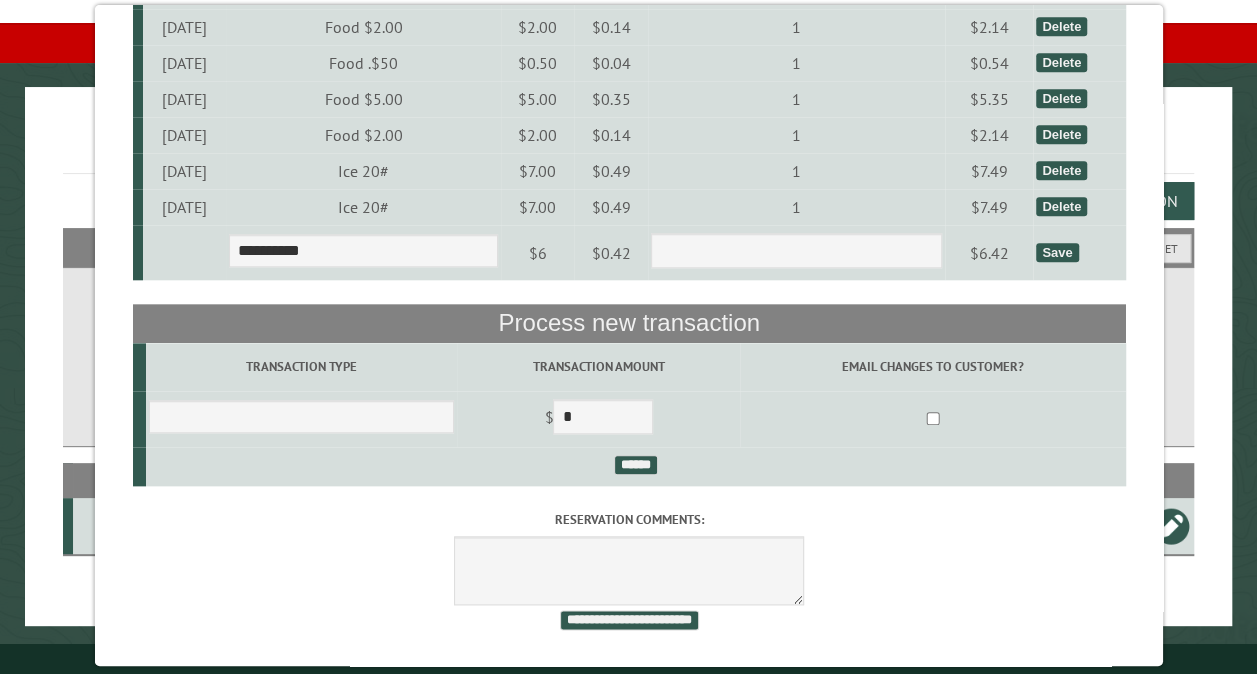 click on "Save" at bounding box center [1056, 252] 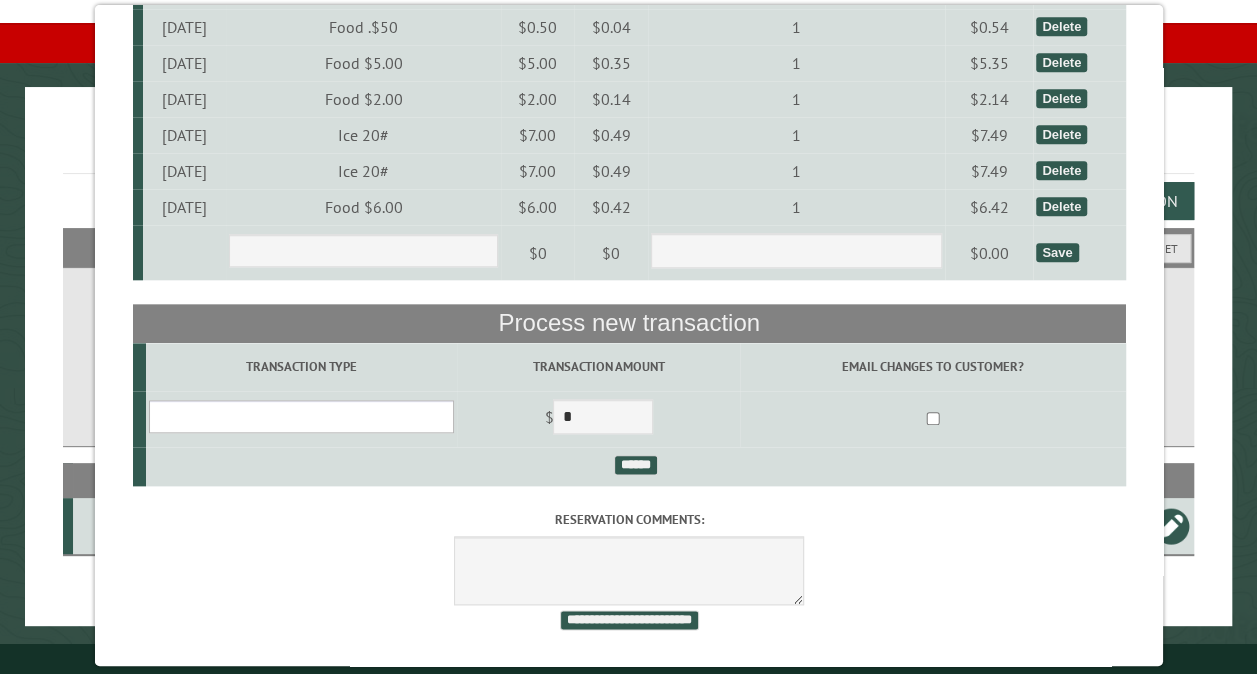 click on "**********" at bounding box center [300, 416] 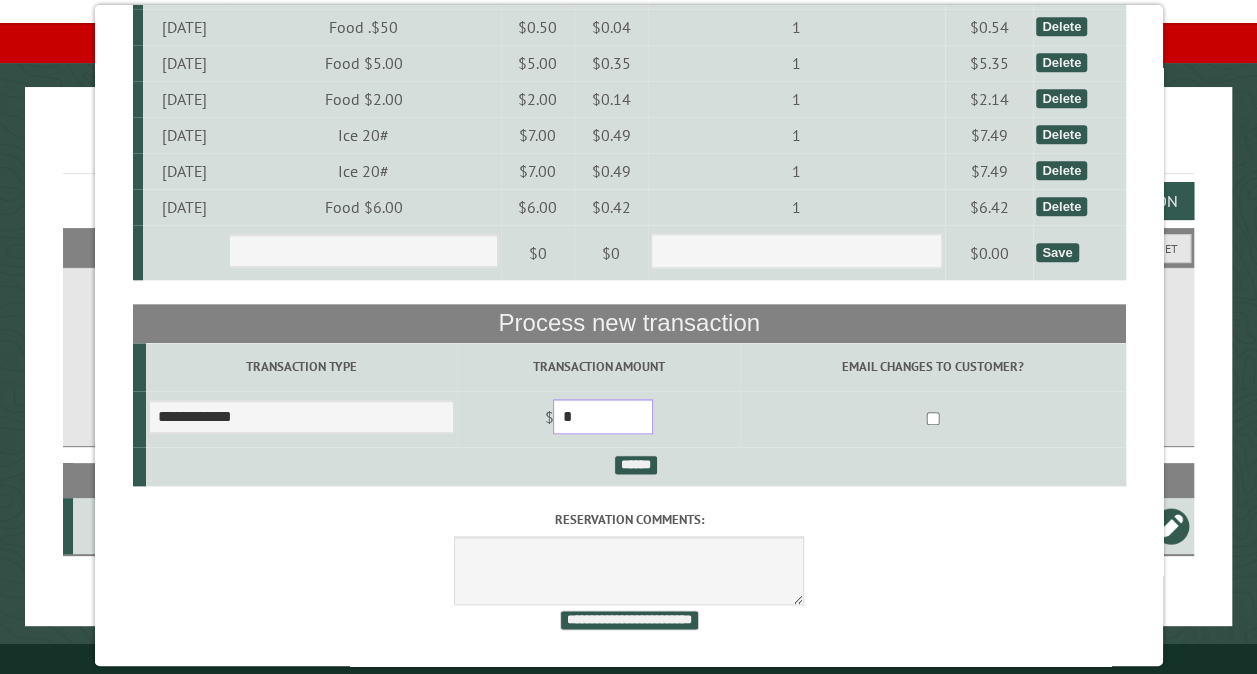 click on "*" at bounding box center (603, 416) 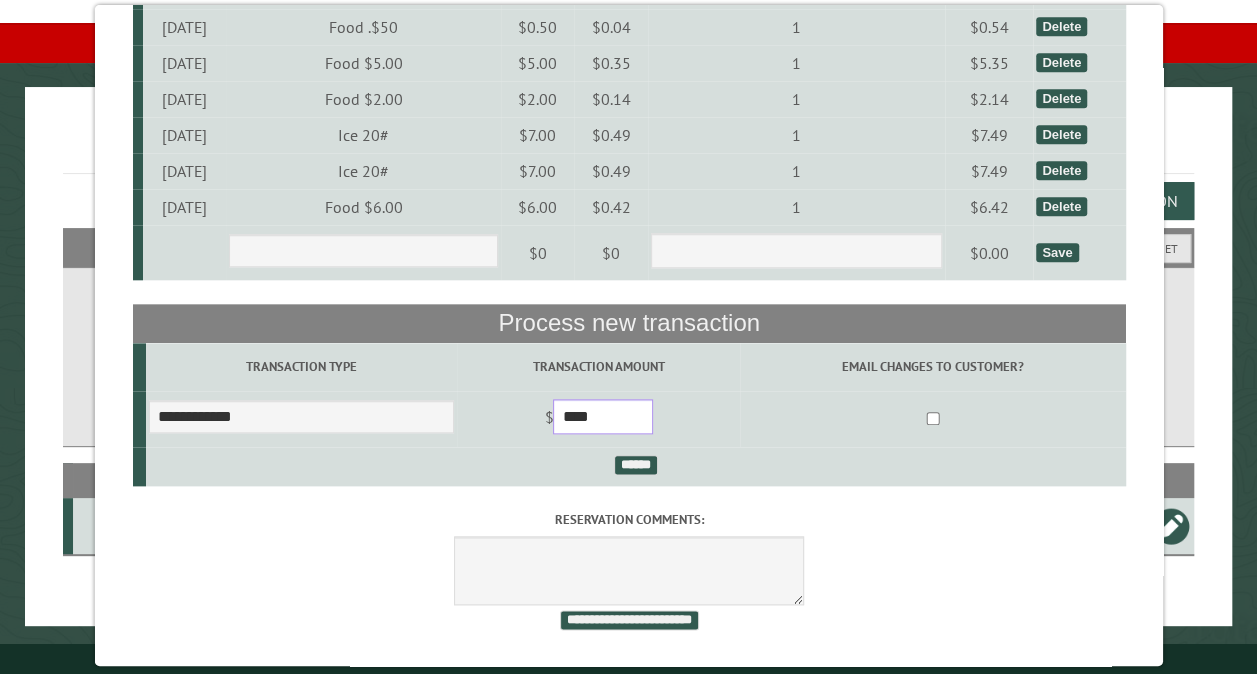 type on "****" 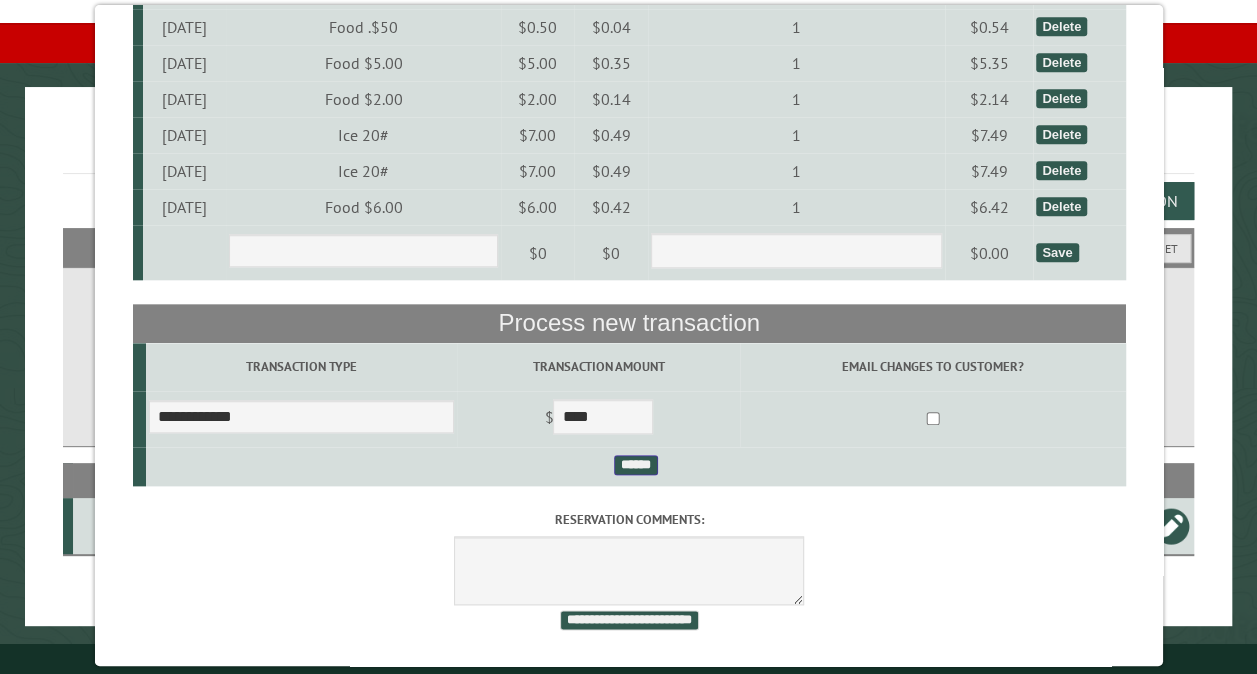 click on "******" at bounding box center (635, 465) 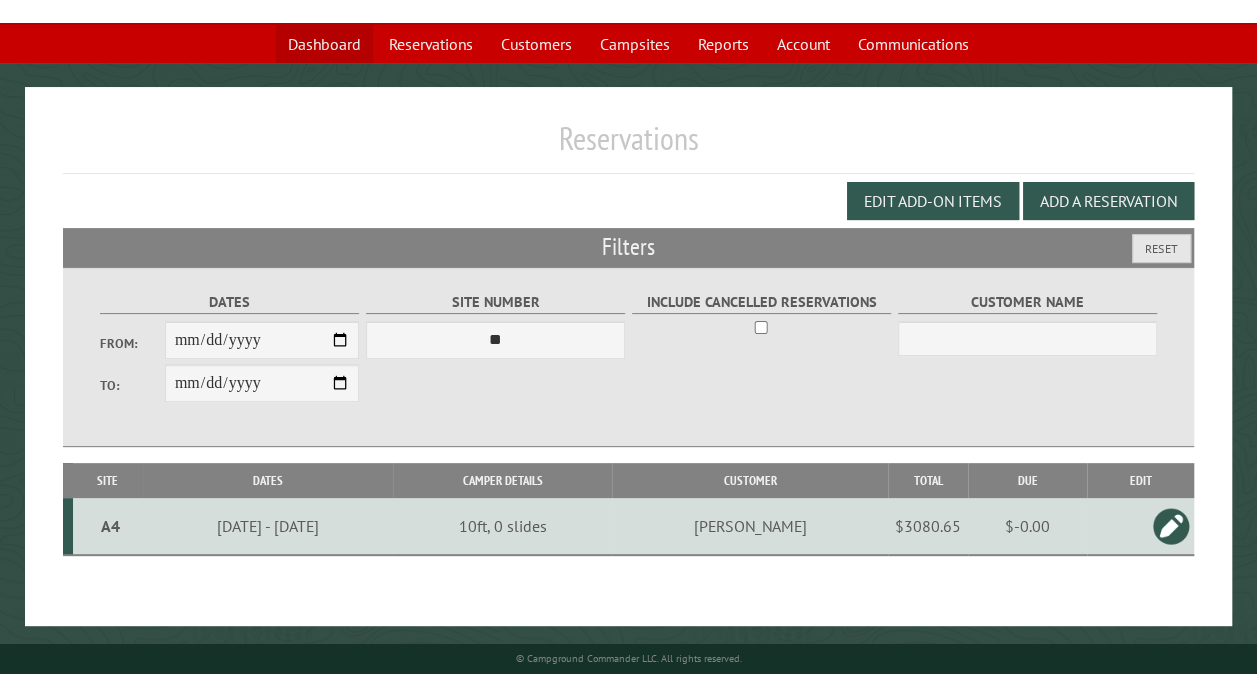 click on "Dashboard" at bounding box center (324, 44) 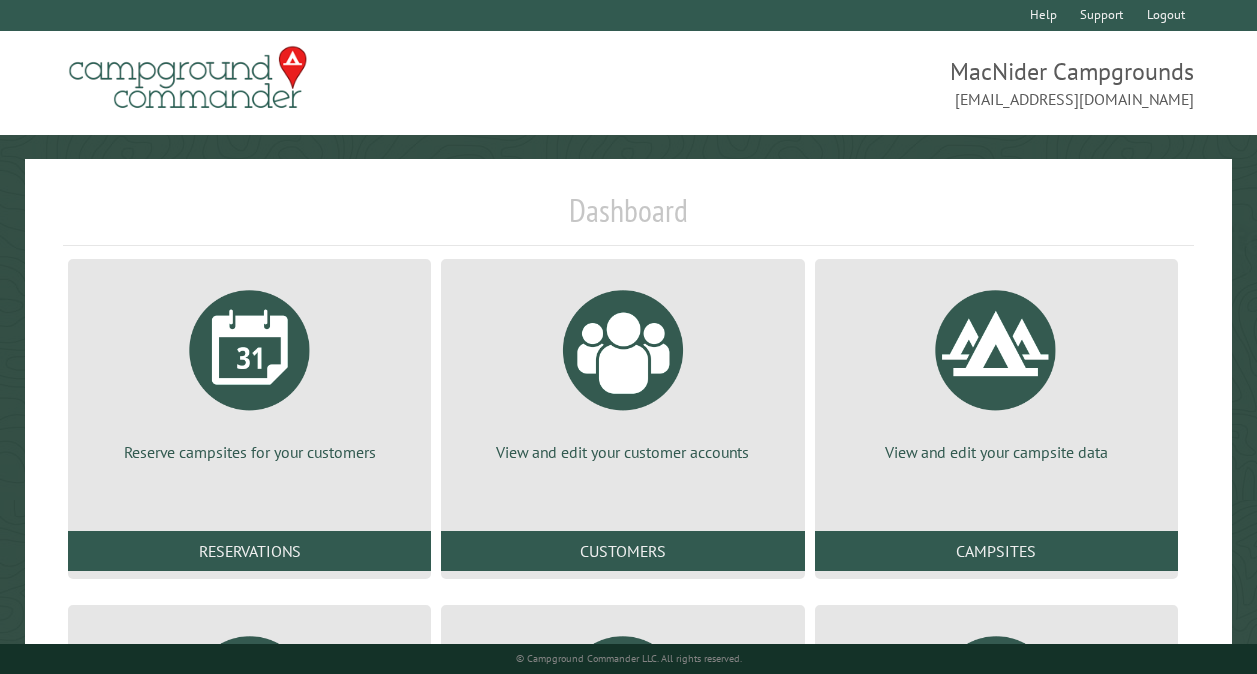 scroll, scrollTop: 328, scrollLeft: 0, axis: vertical 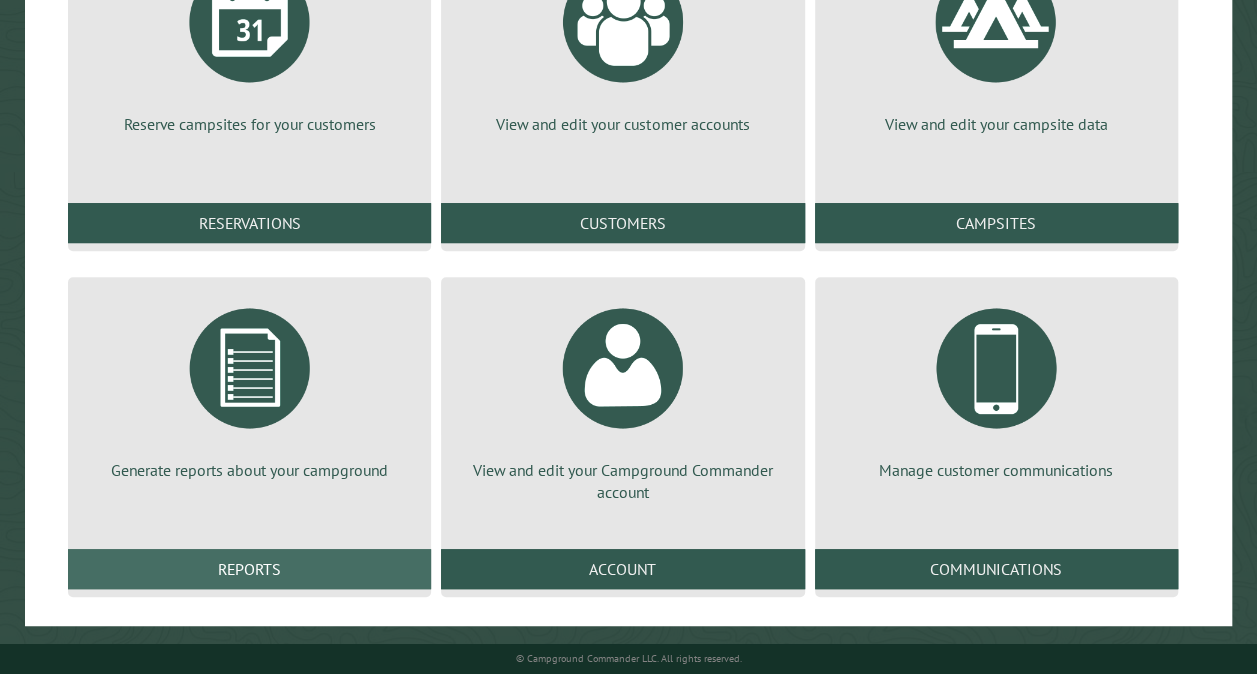 click on "Reports" at bounding box center [249, 569] 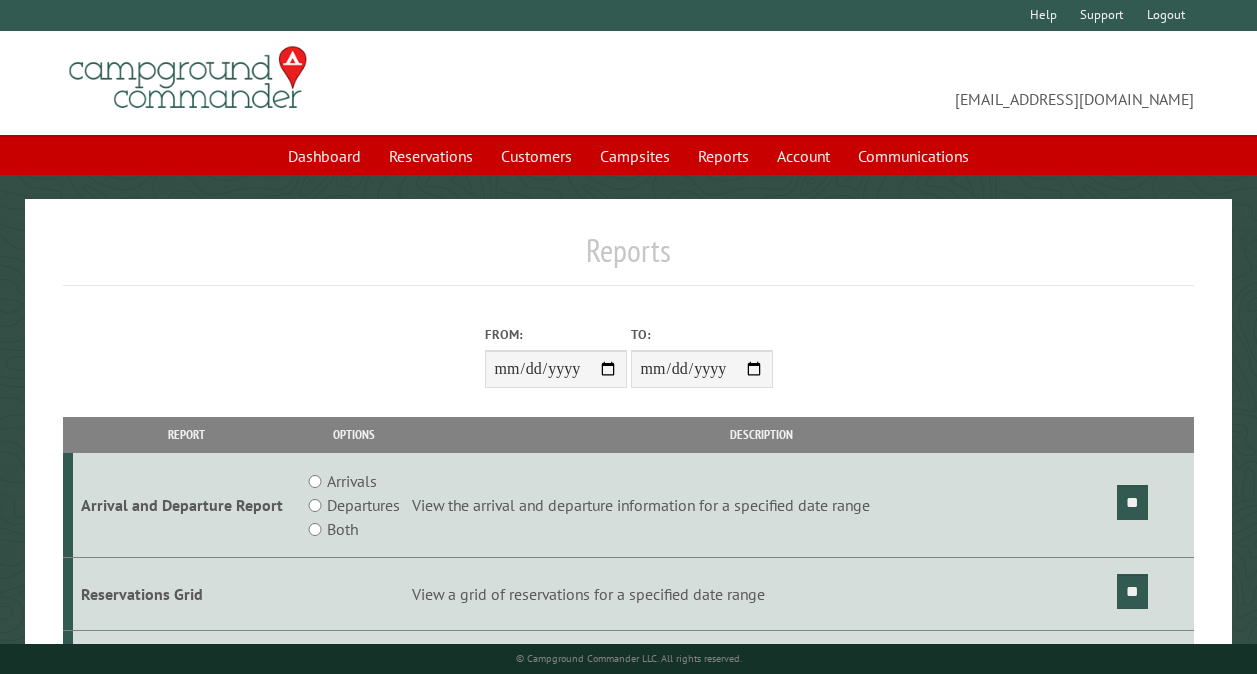 scroll, scrollTop: 0, scrollLeft: 0, axis: both 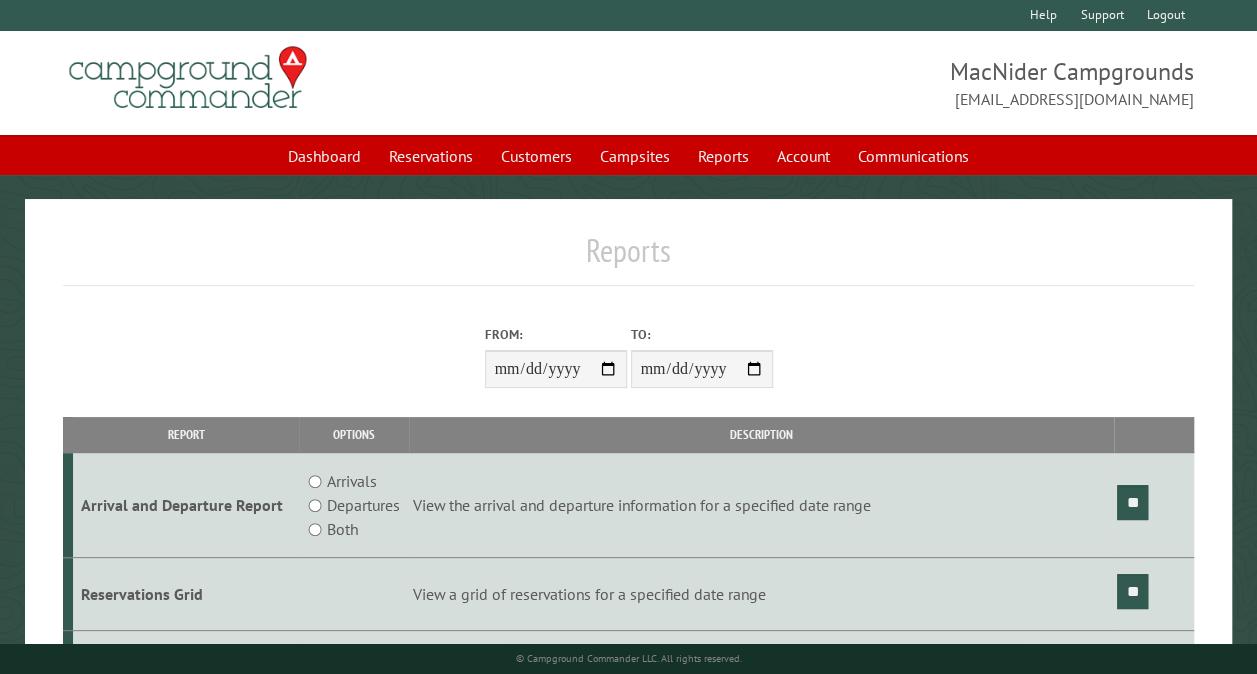 click on "From:" at bounding box center [556, 369] 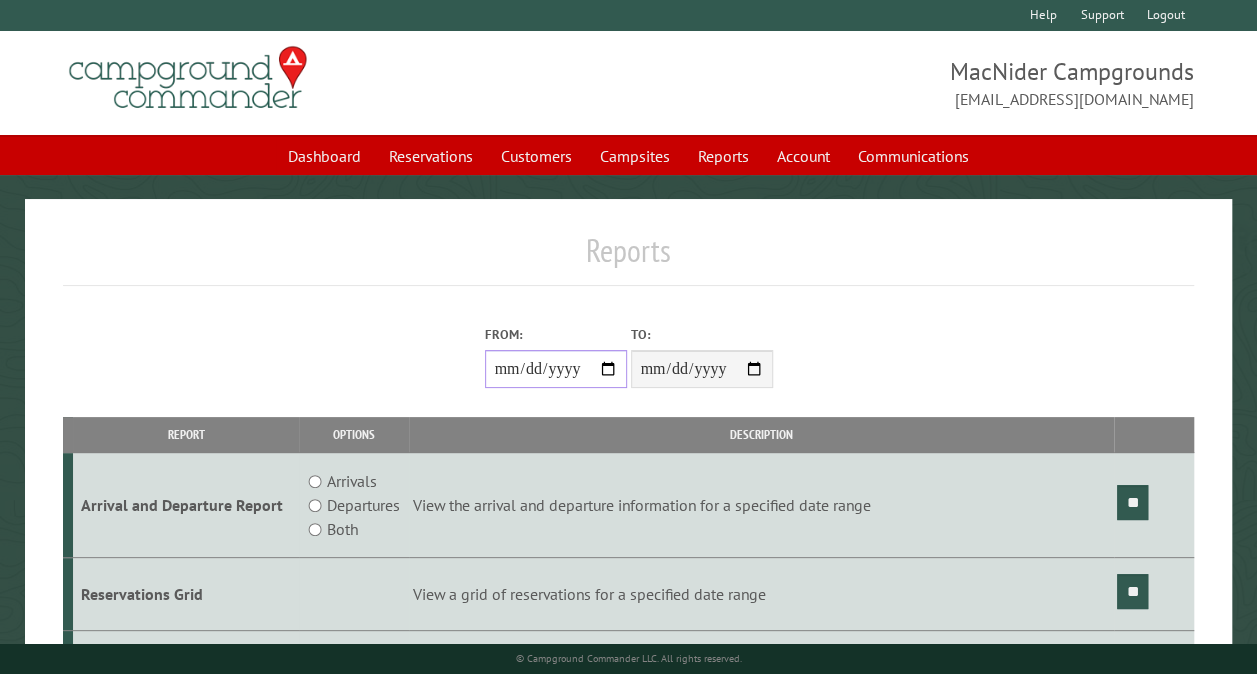 type on "**********" 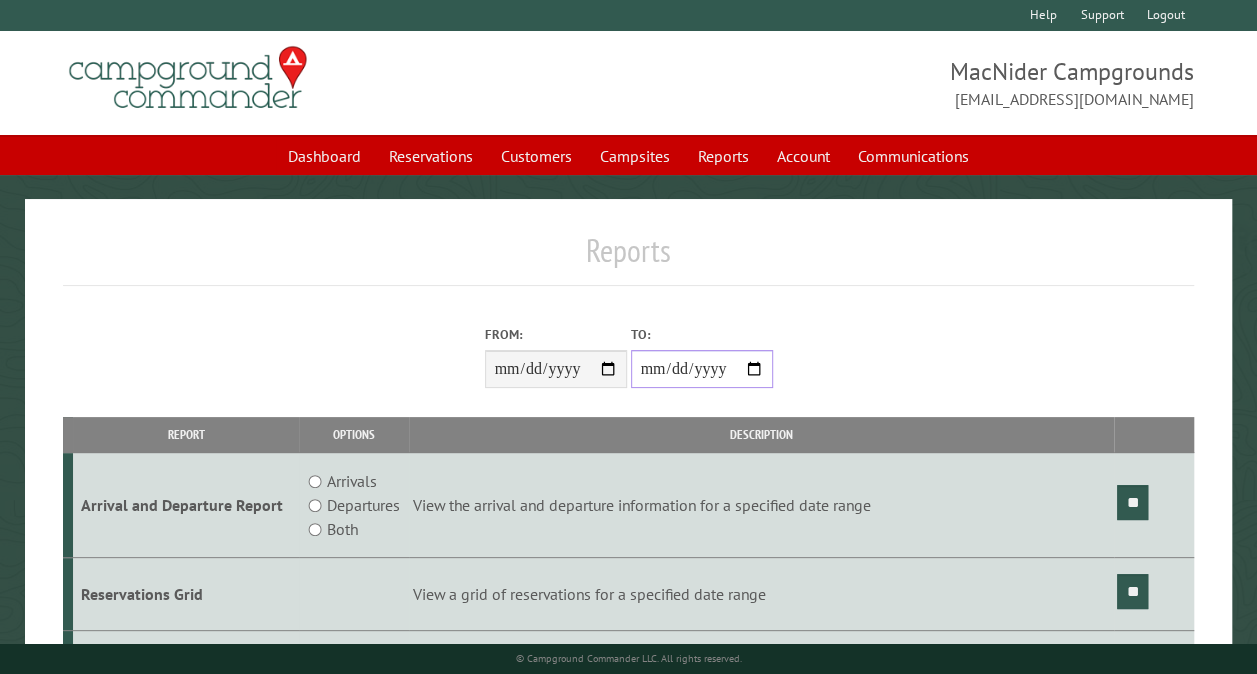 click on "**********" at bounding box center (702, 369) 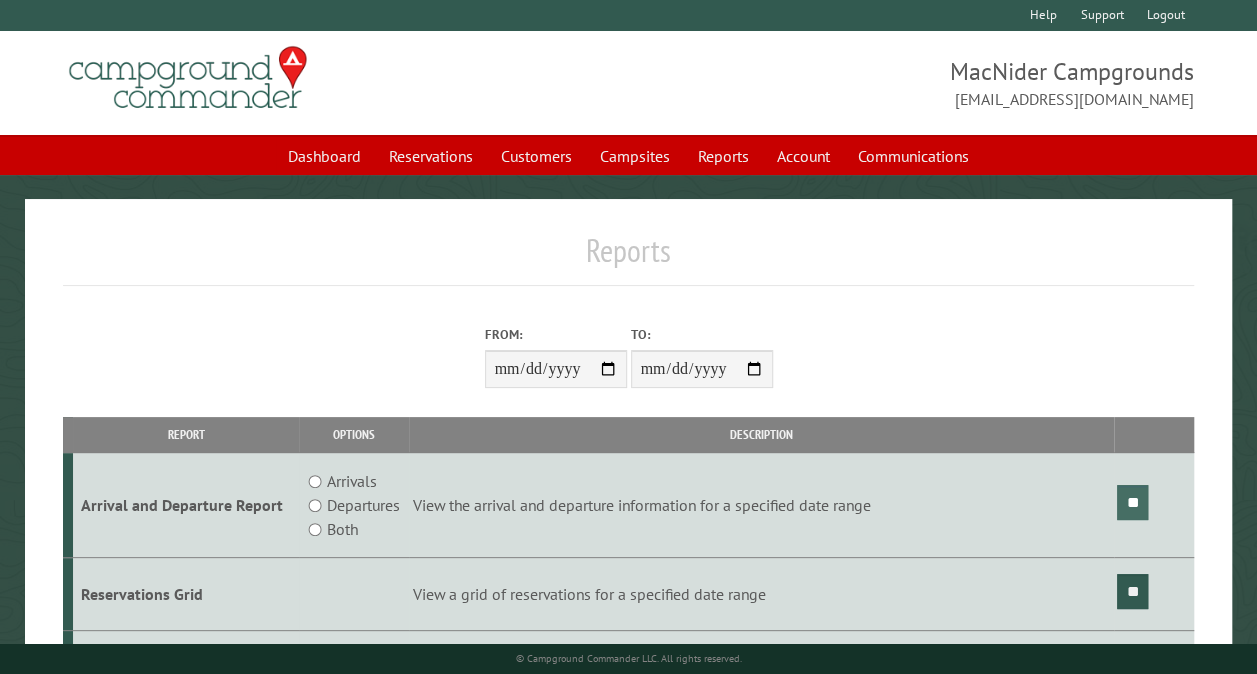 click on "**" at bounding box center [1132, 502] 